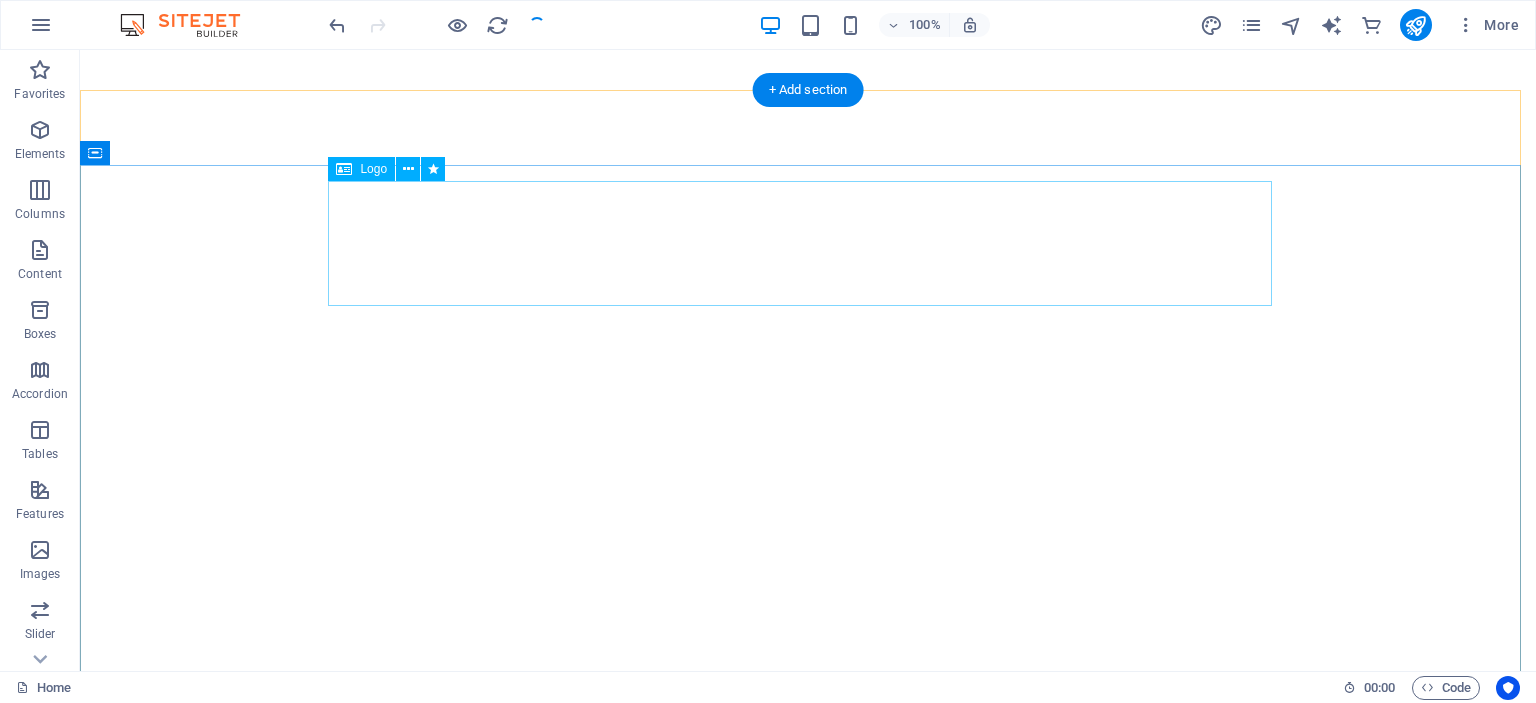 scroll, scrollTop: 0, scrollLeft: 0, axis: both 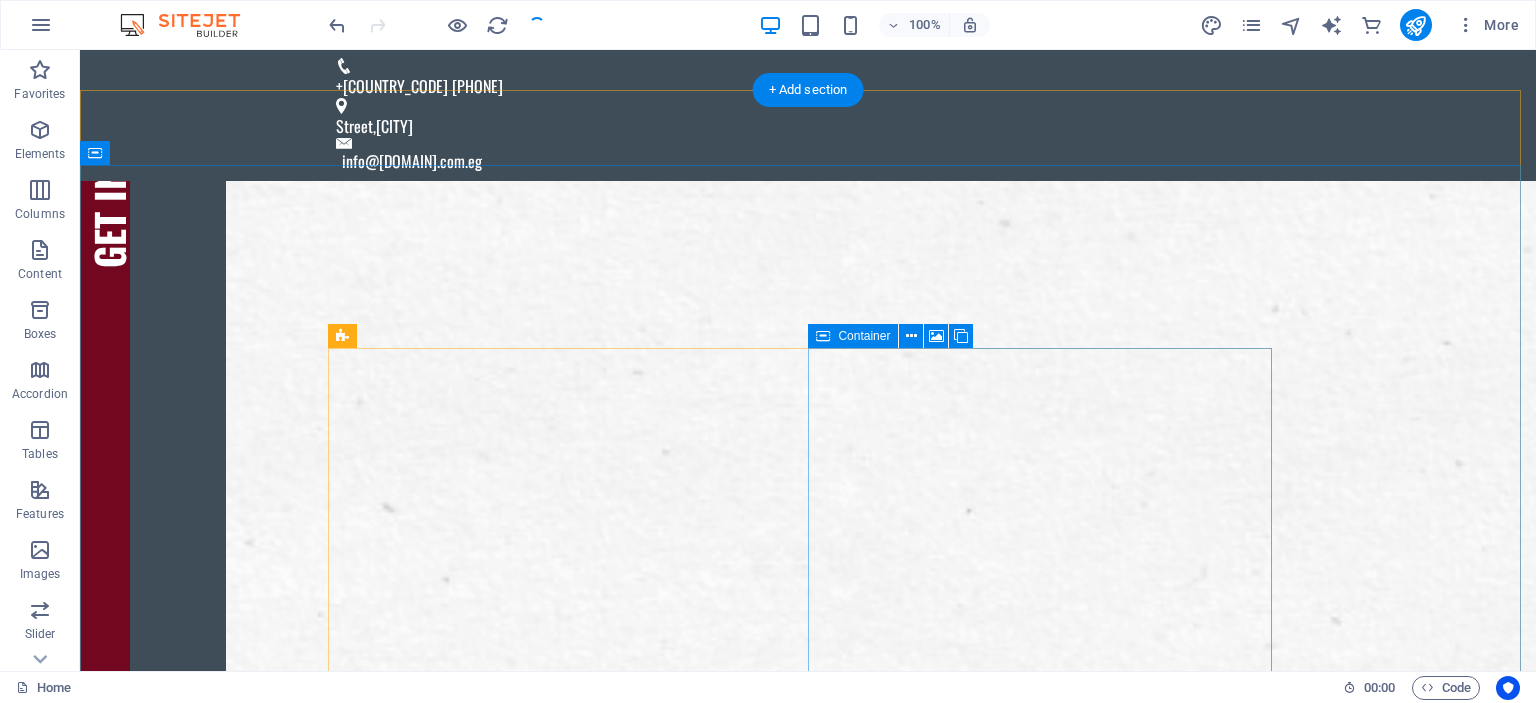 click on "Drop content here or  Add elements  Paste clipboard" at bounding box center (808, 3185) 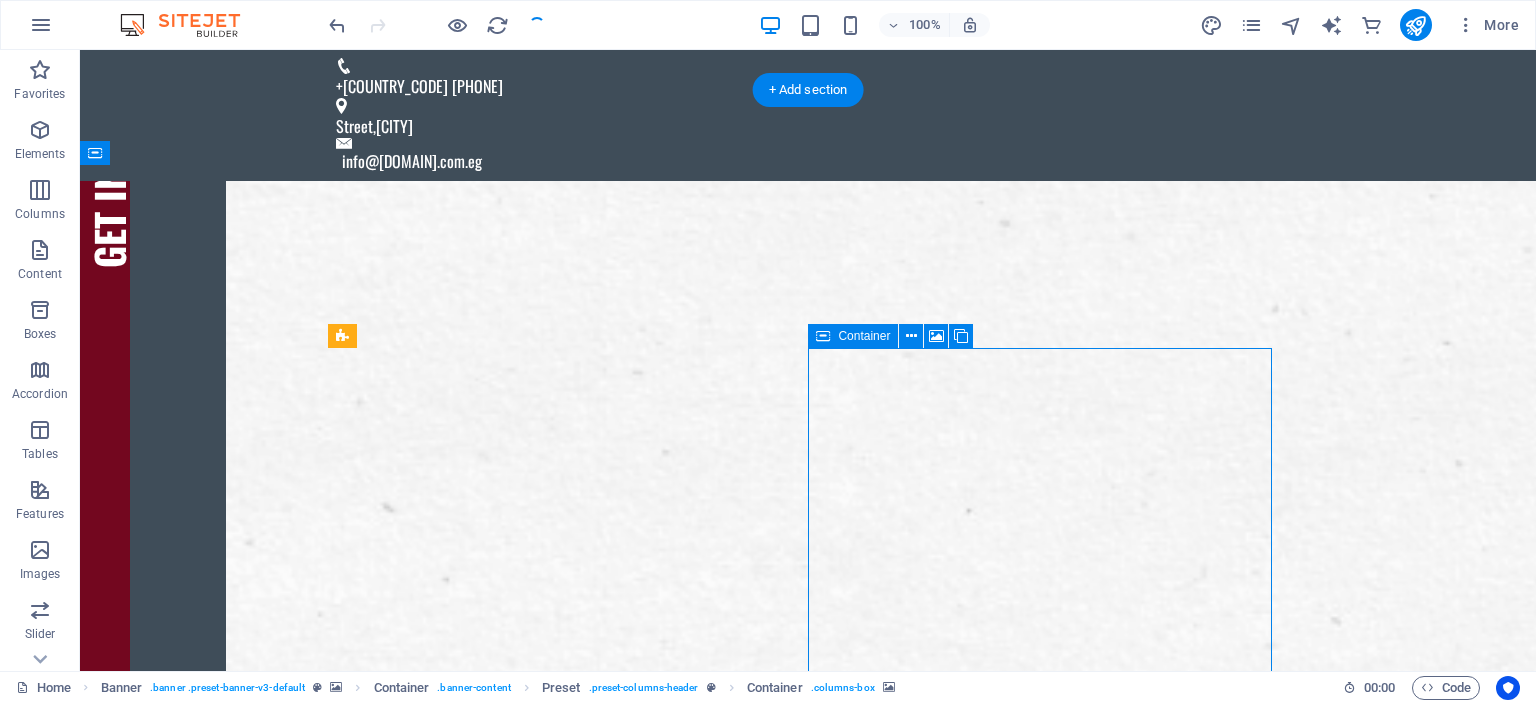 click on "Drop content here or  Add elements  Paste clipboard" at bounding box center [808, 3185] 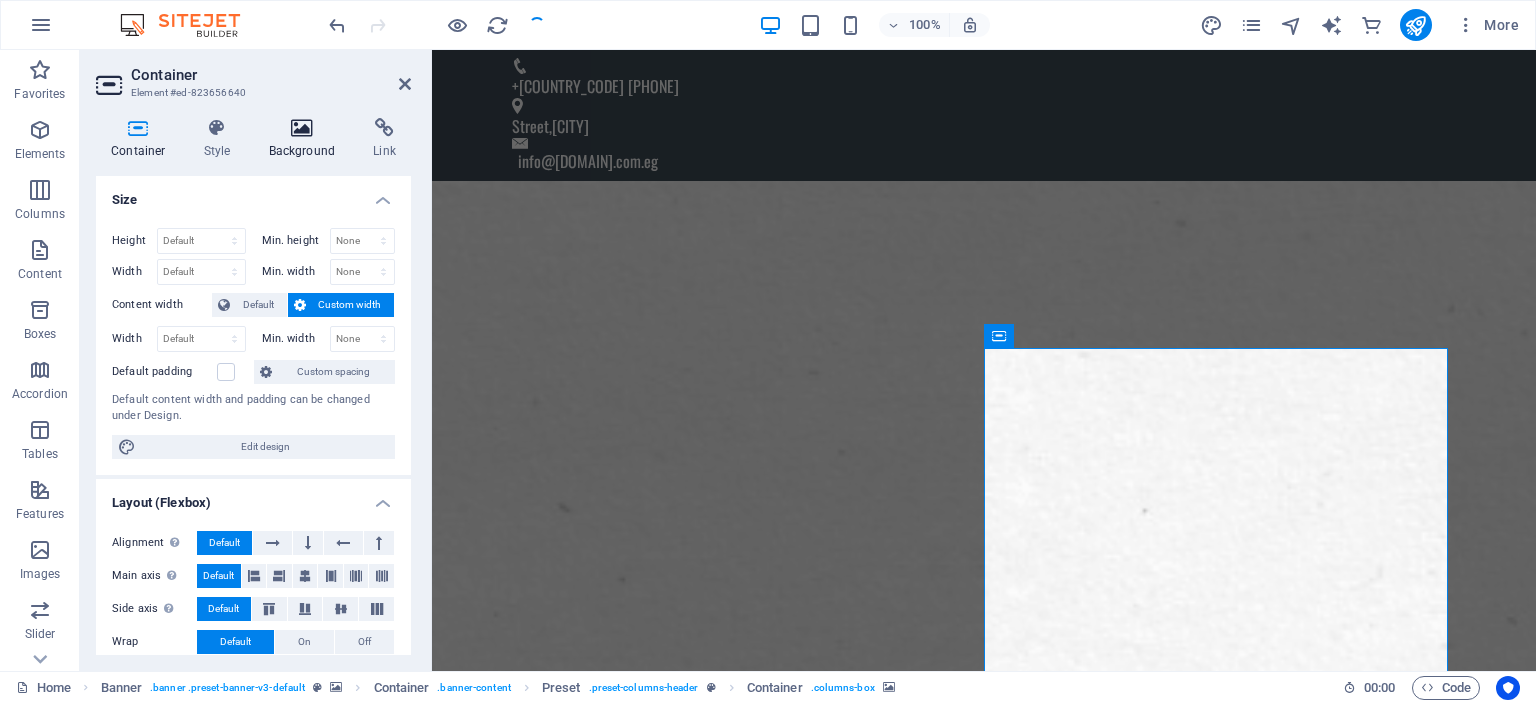 click at bounding box center (302, 128) 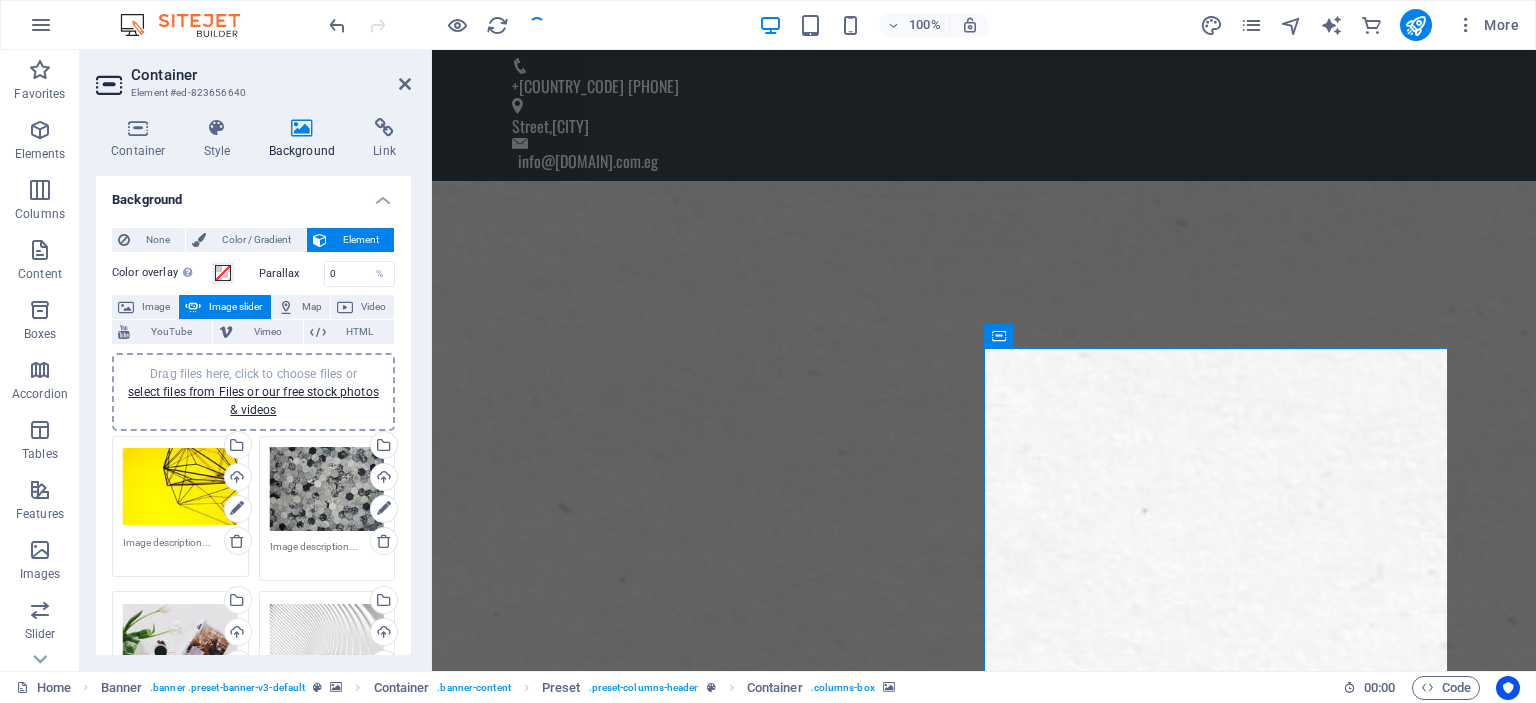 click on "Drag files here, click to choose files or select files from Files or our free stock photos & videos" at bounding box center [327, 489] 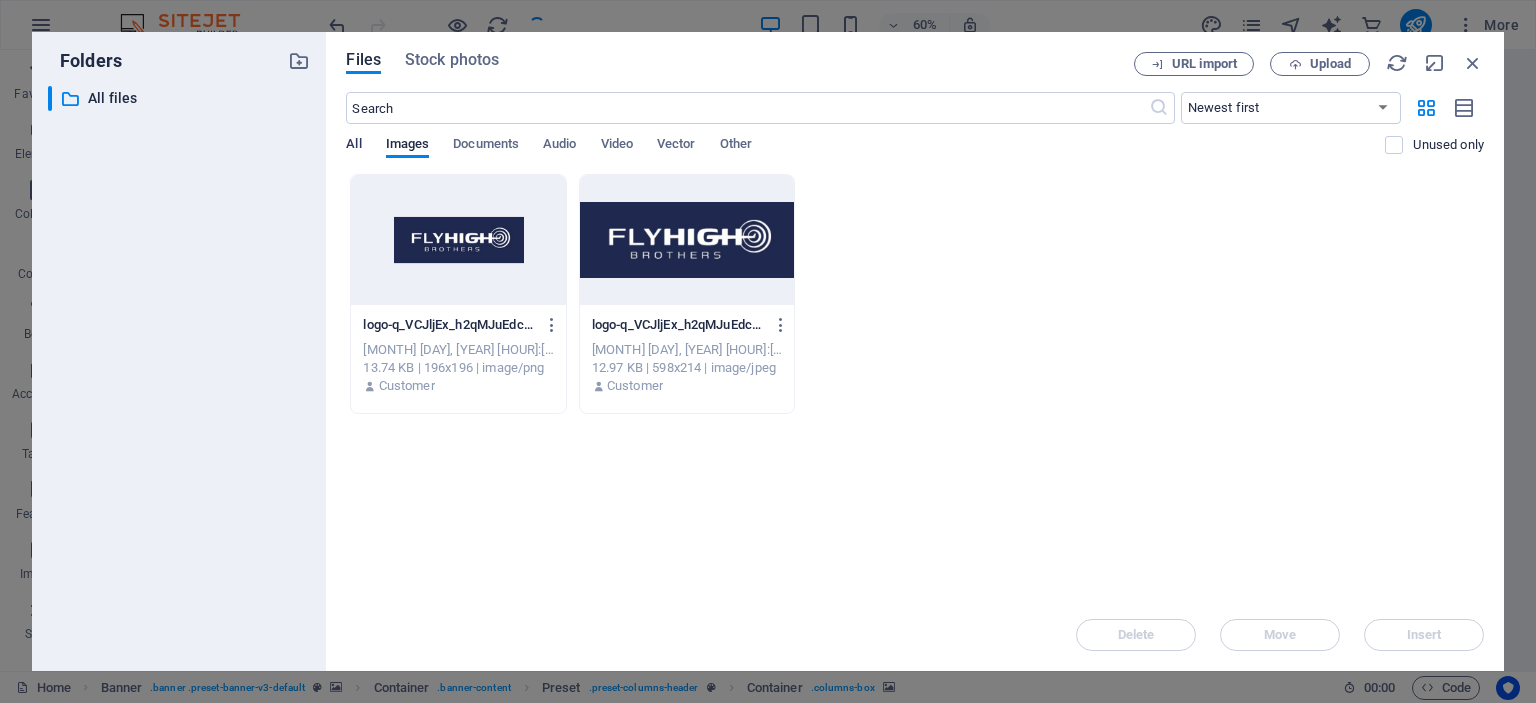 click on "All" at bounding box center (353, 146) 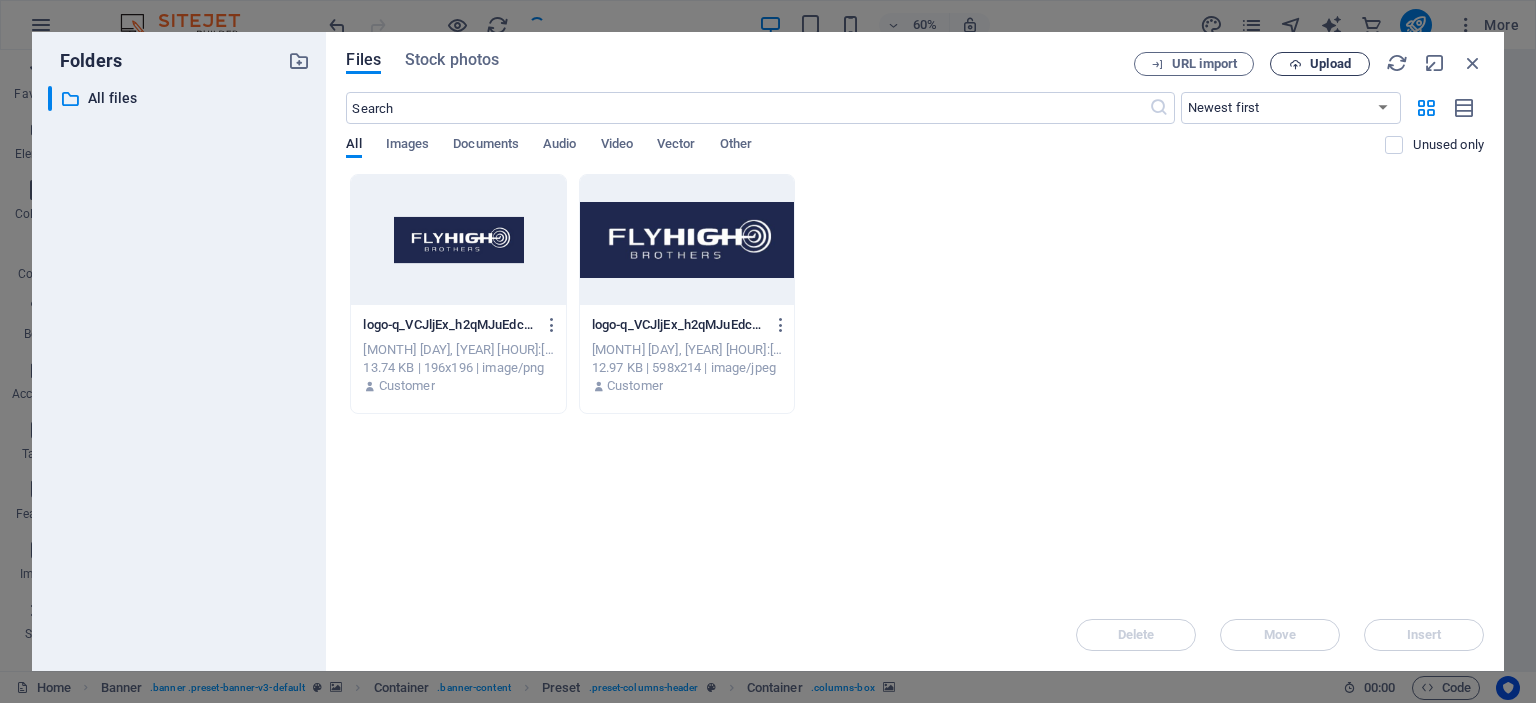 click at bounding box center (1295, 64) 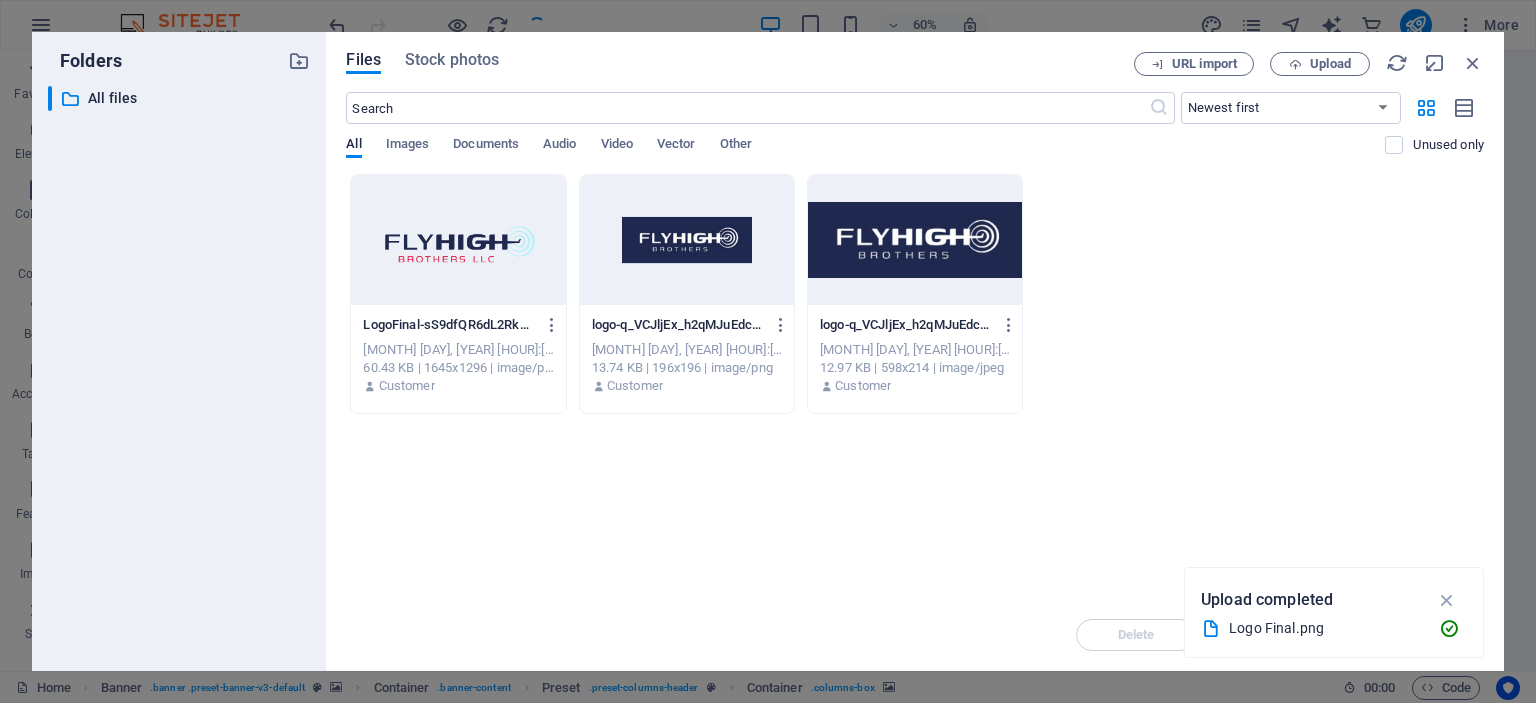 click at bounding box center (458, 240) 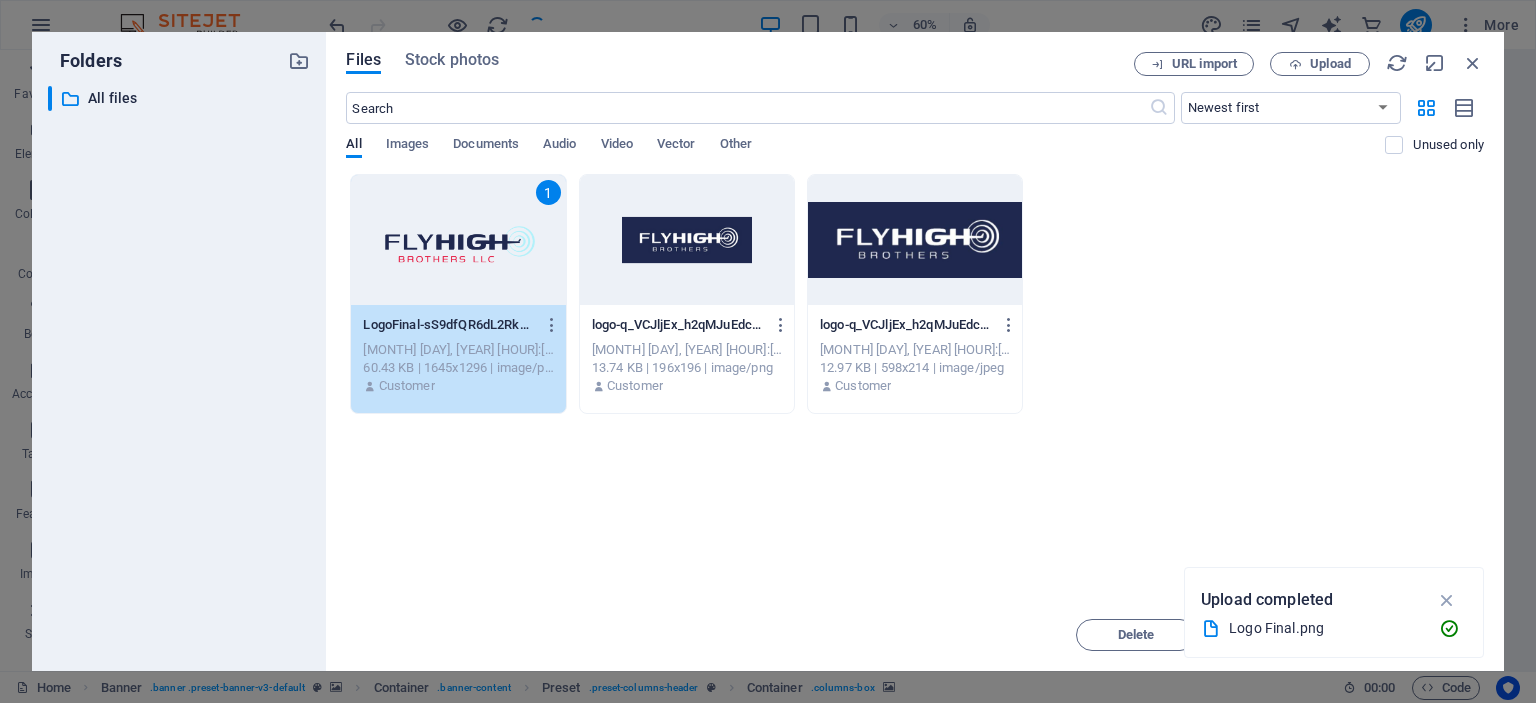 click on "1" at bounding box center (458, 240) 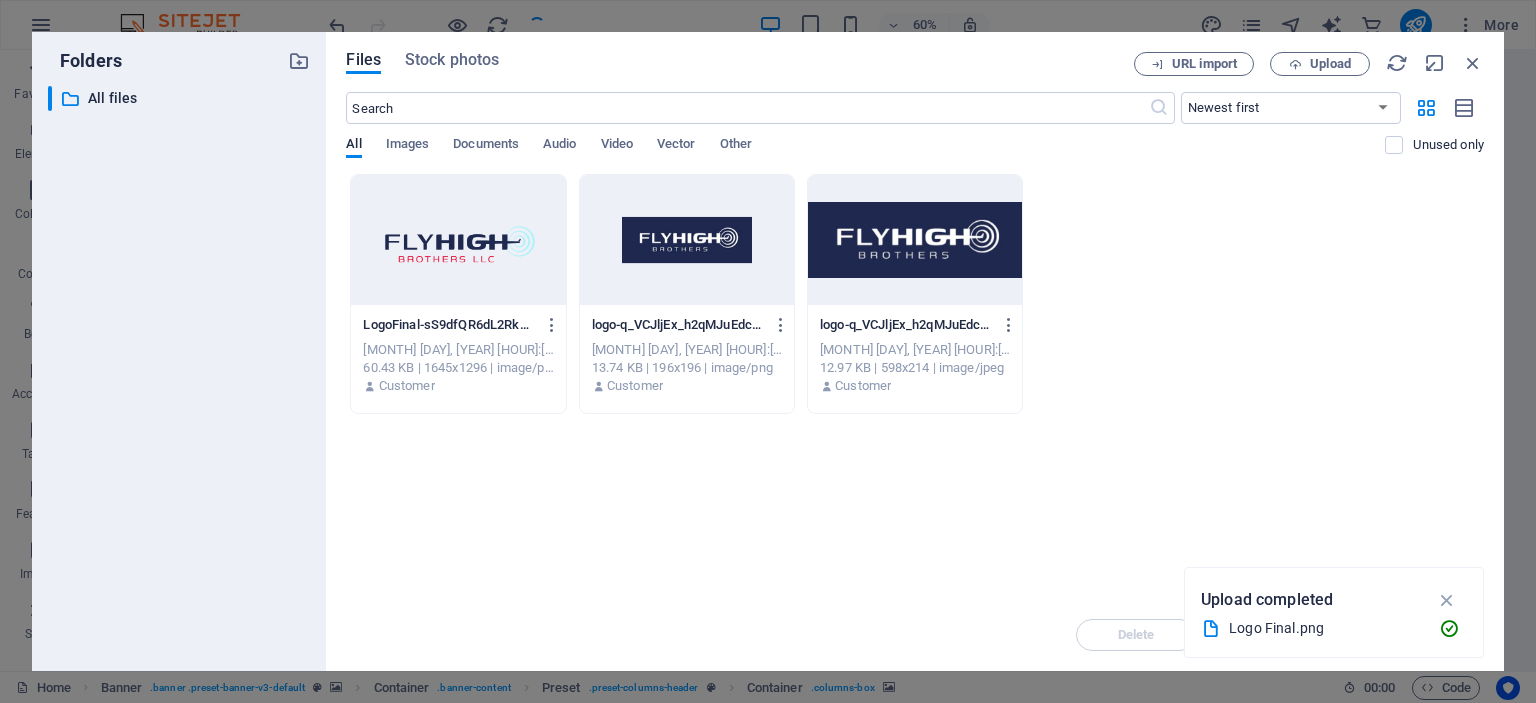 click at bounding box center [458, 240] 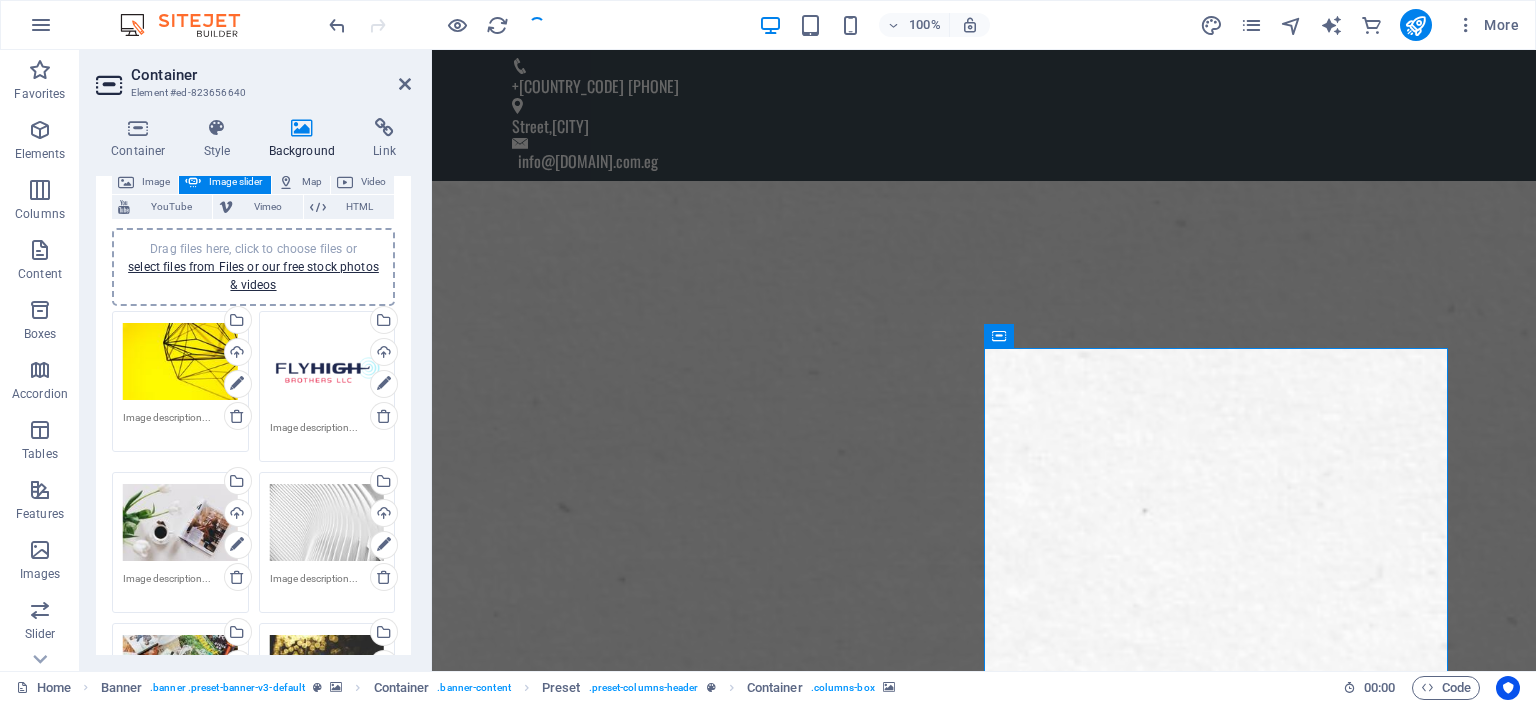 scroll, scrollTop: 0, scrollLeft: 0, axis: both 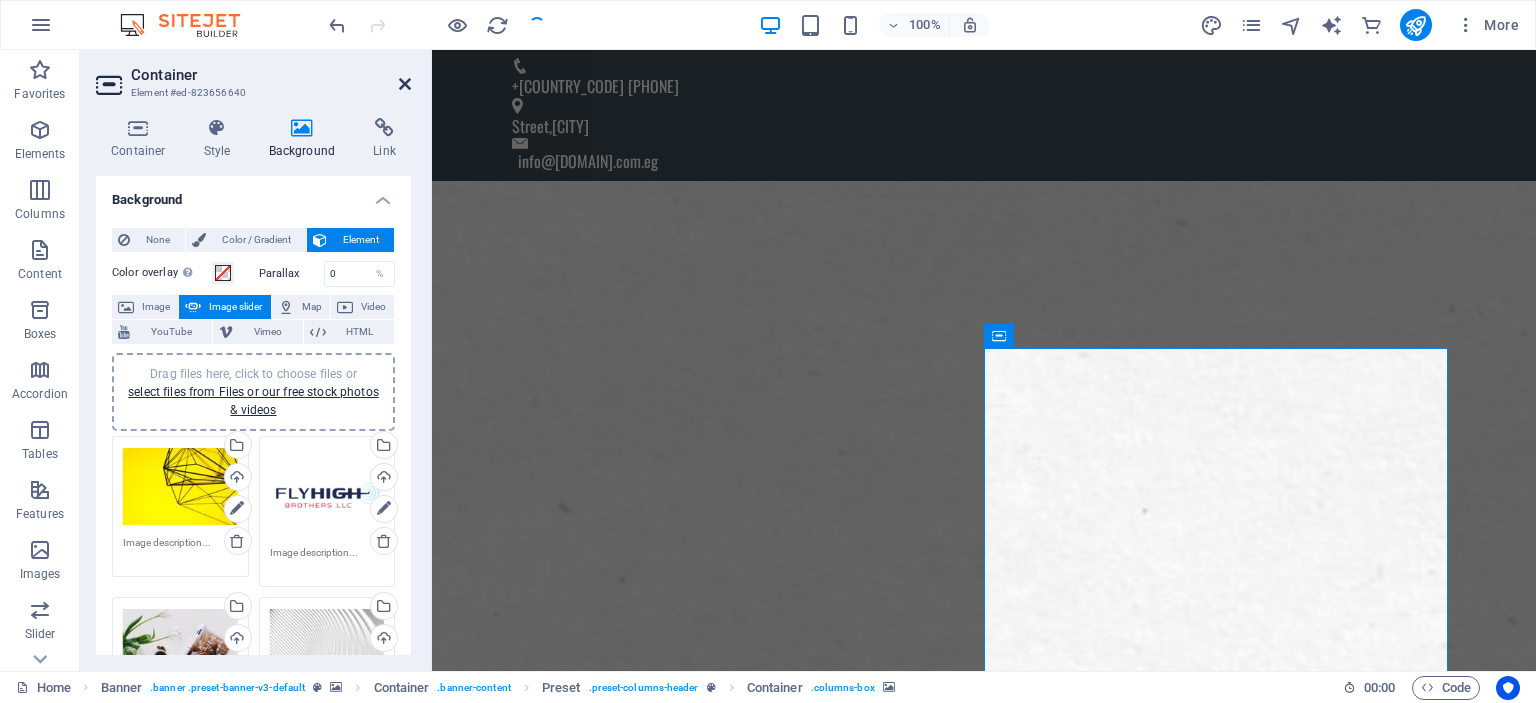 click at bounding box center [405, 84] 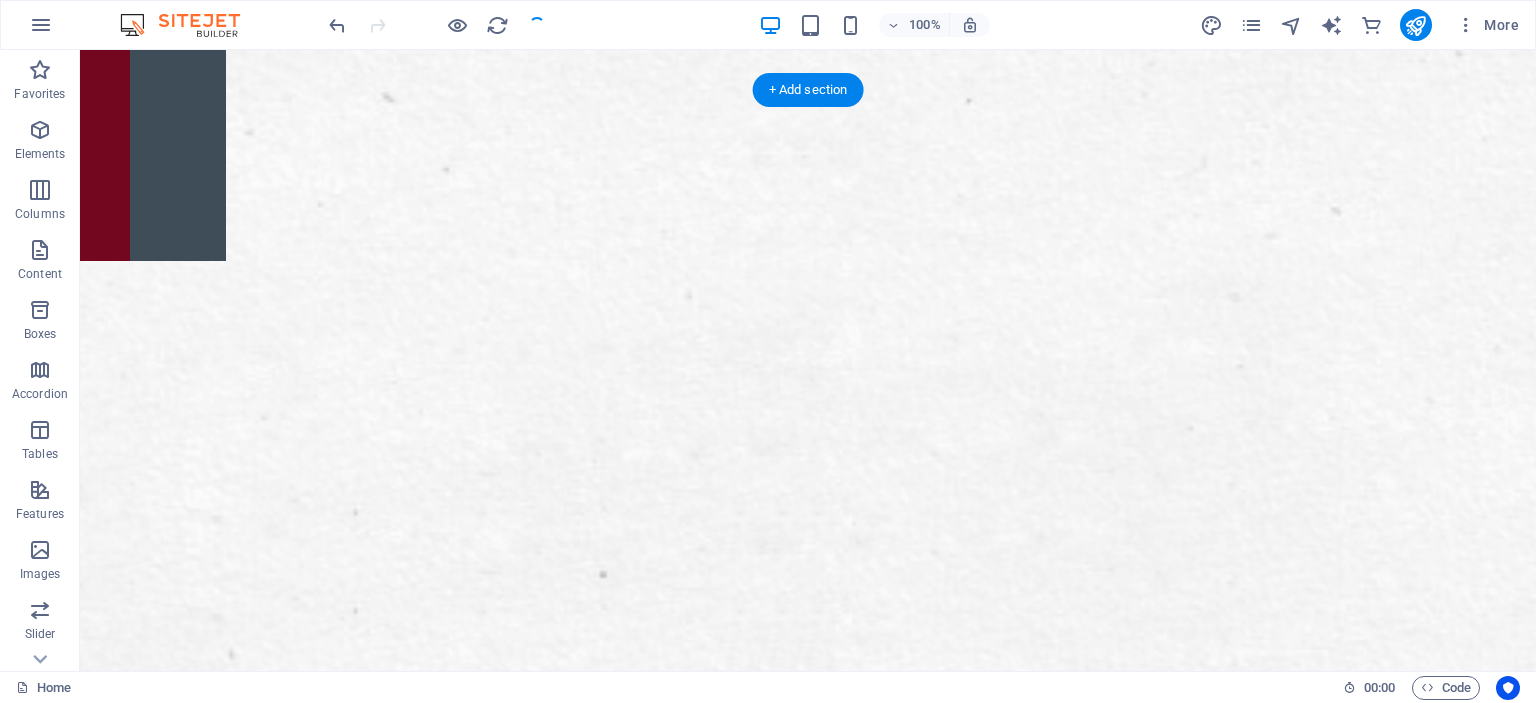scroll, scrollTop: 0, scrollLeft: 0, axis: both 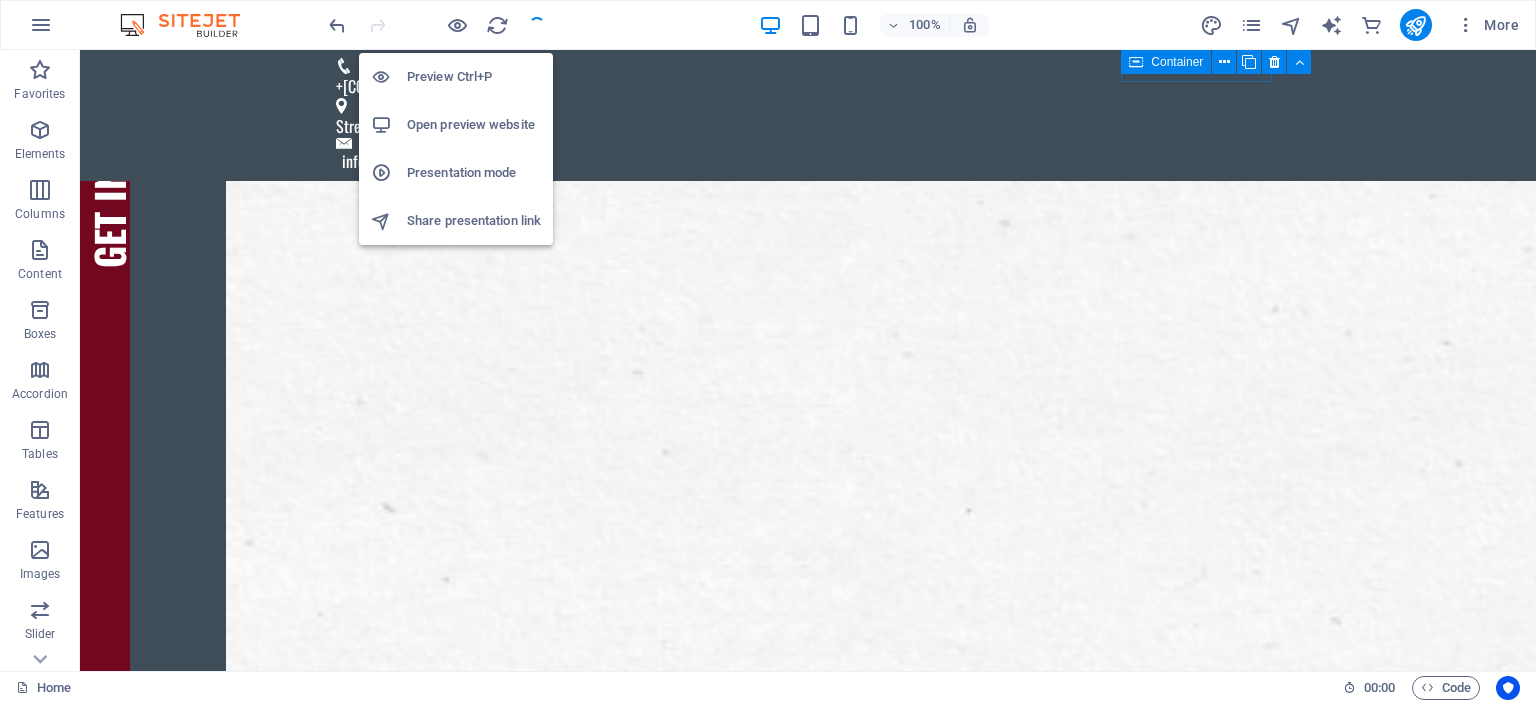 click on "Preview Ctrl+P" at bounding box center (474, 77) 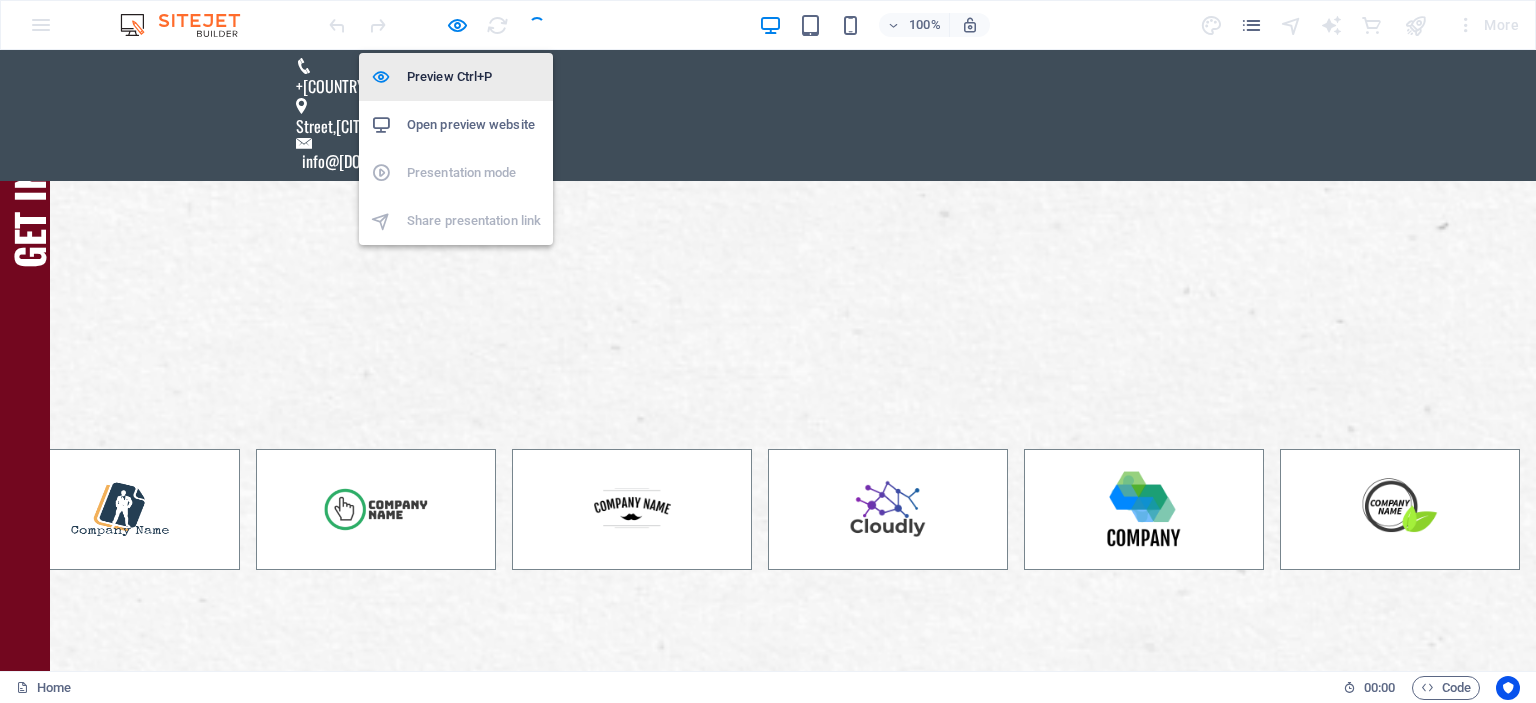 click on "Preview Ctrl+P" at bounding box center (474, 77) 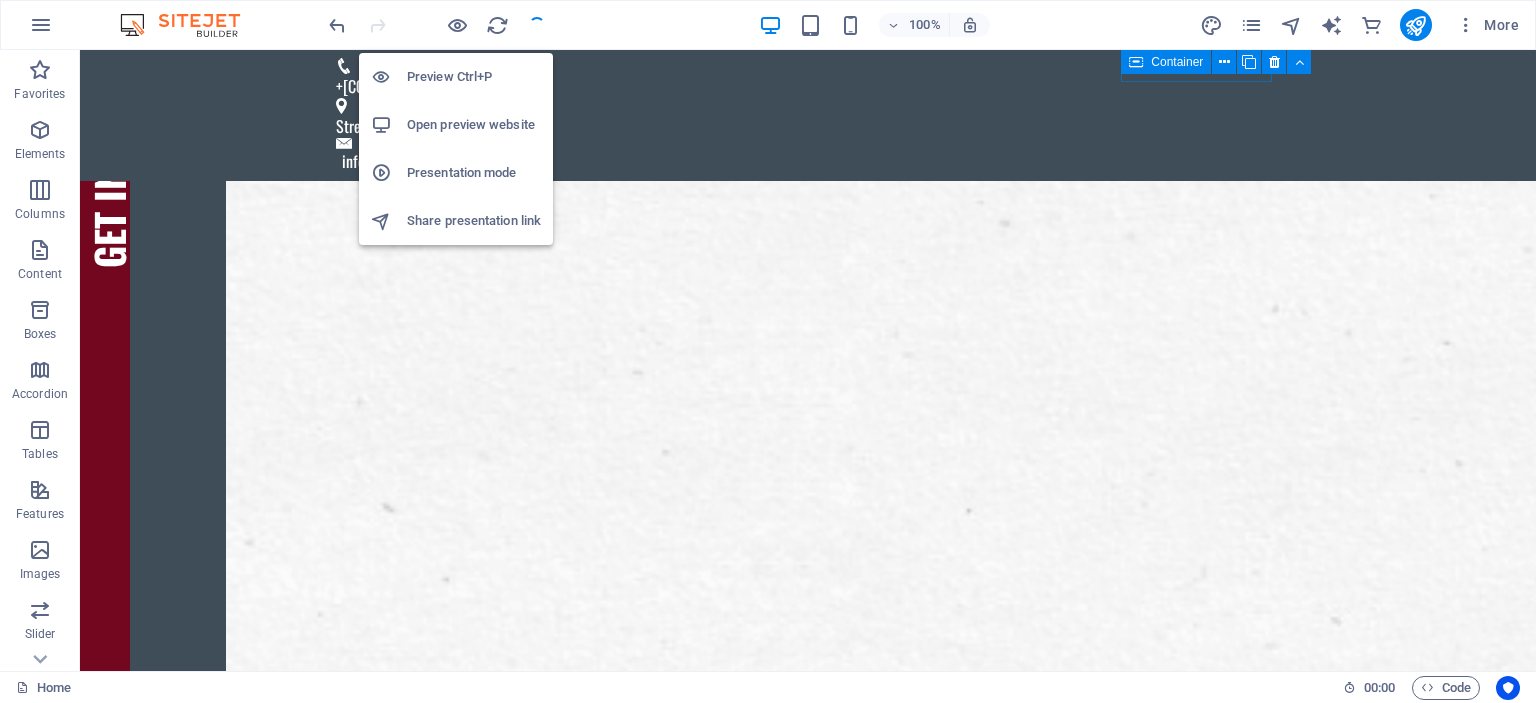click on "Preview Ctrl+P" at bounding box center [474, 77] 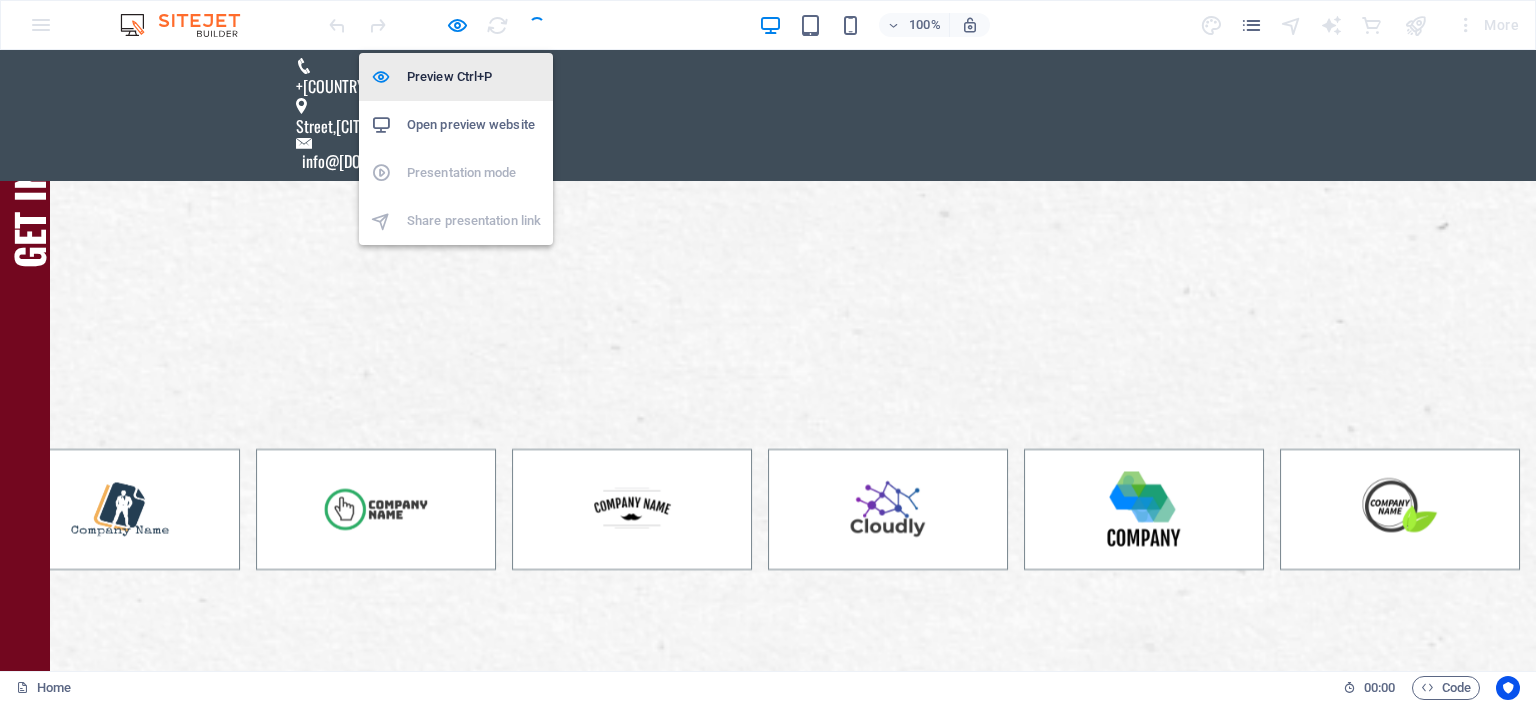 click on "Preview Ctrl+P" at bounding box center [474, 77] 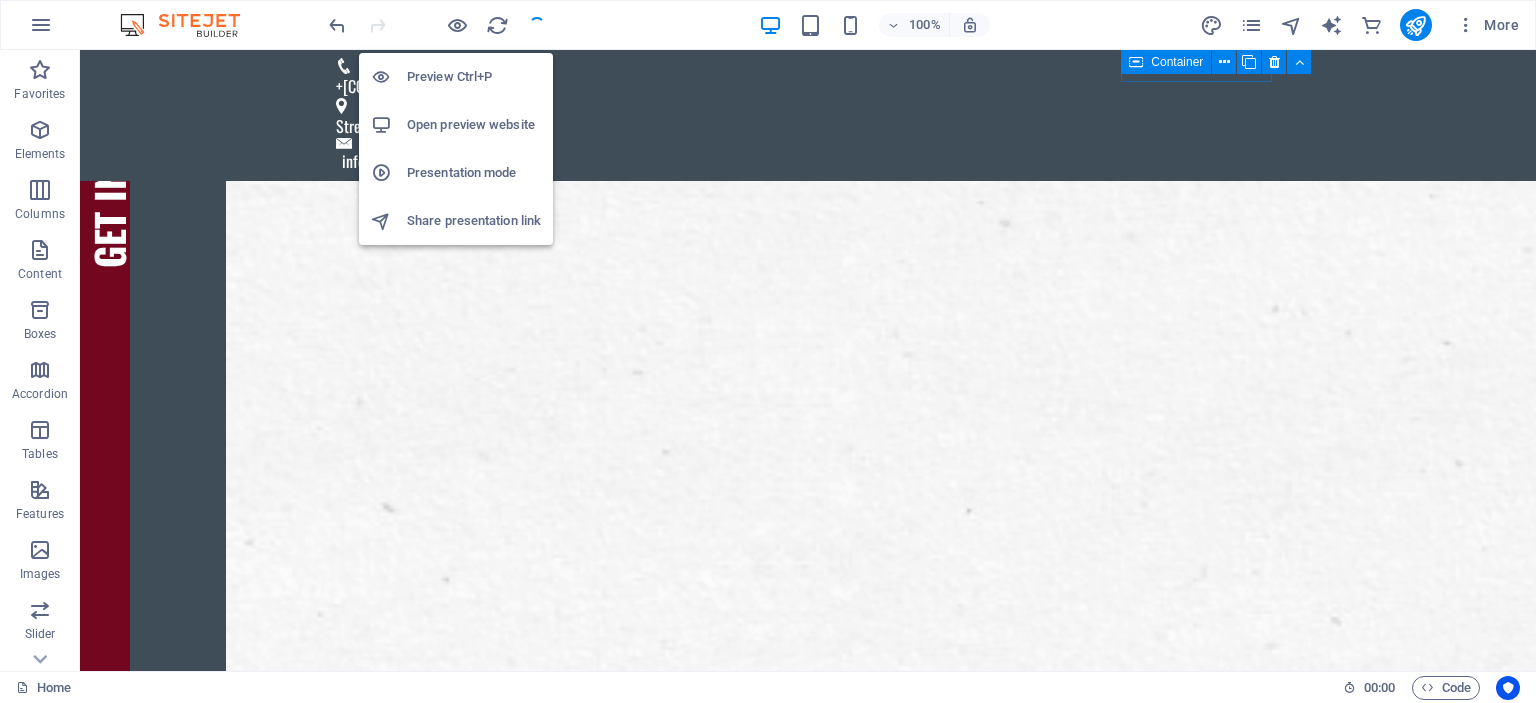click on "Open preview website" at bounding box center (474, 125) 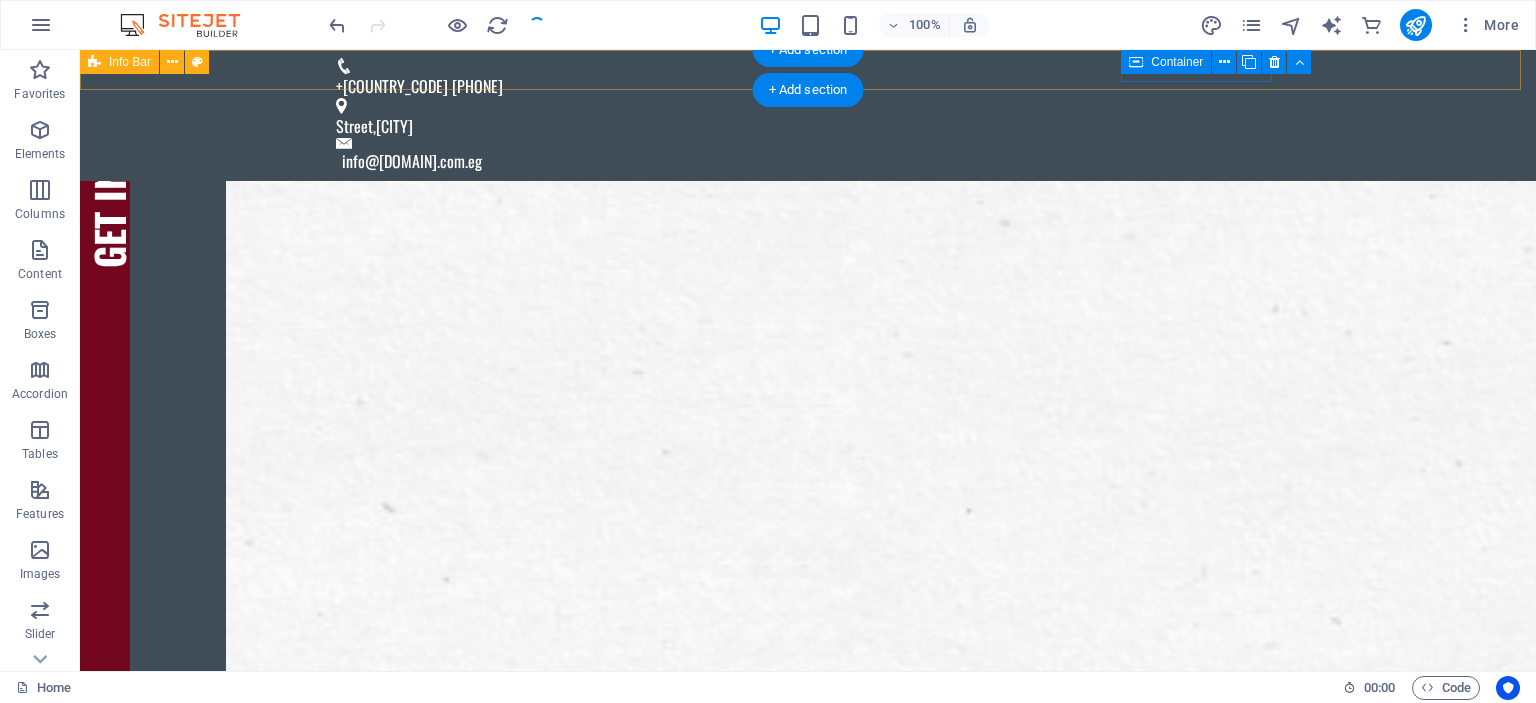 click on "+[COUNTRY_CODE] [PHONE], [STREET], [CITY] info@[DOMAIN].com.eg" at bounding box center [808, 115] 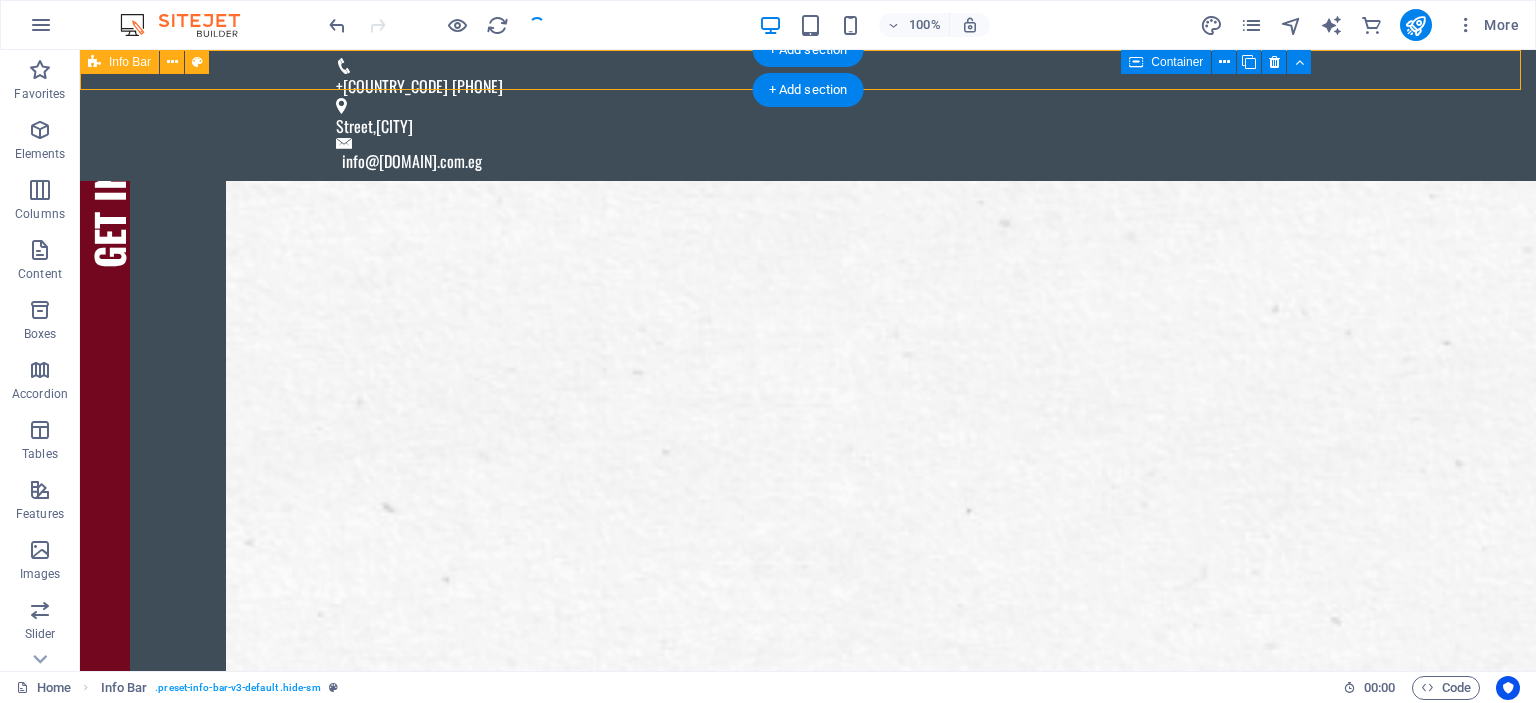 click on "+[COUNTRY_CODE] [PHONE], [STREET], [CITY] info@[DOMAIN].com.eg" at bounding box center [808, 115] 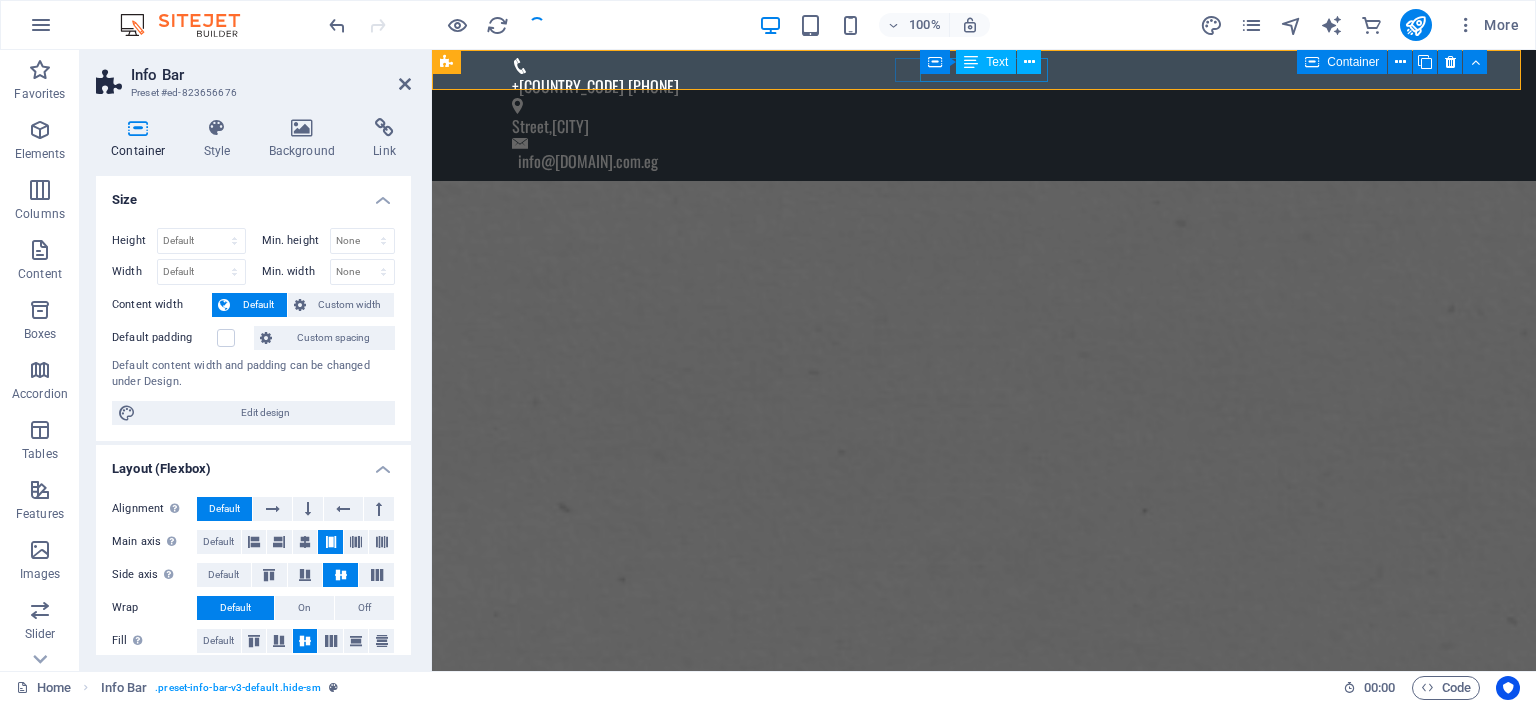 click on "Container   Text" at bounding box center (987, 62) 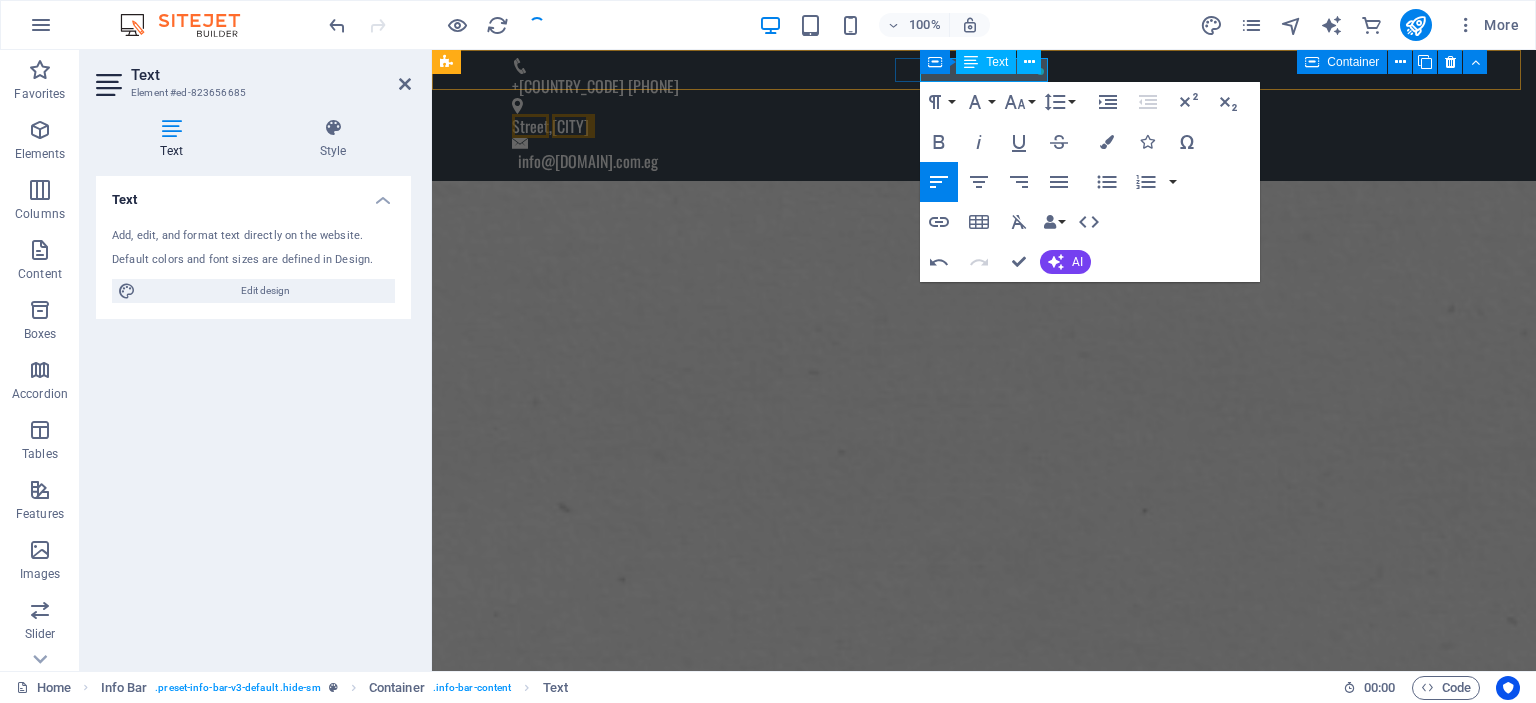 click on "[CITY]" at bounding box center (570, 126) 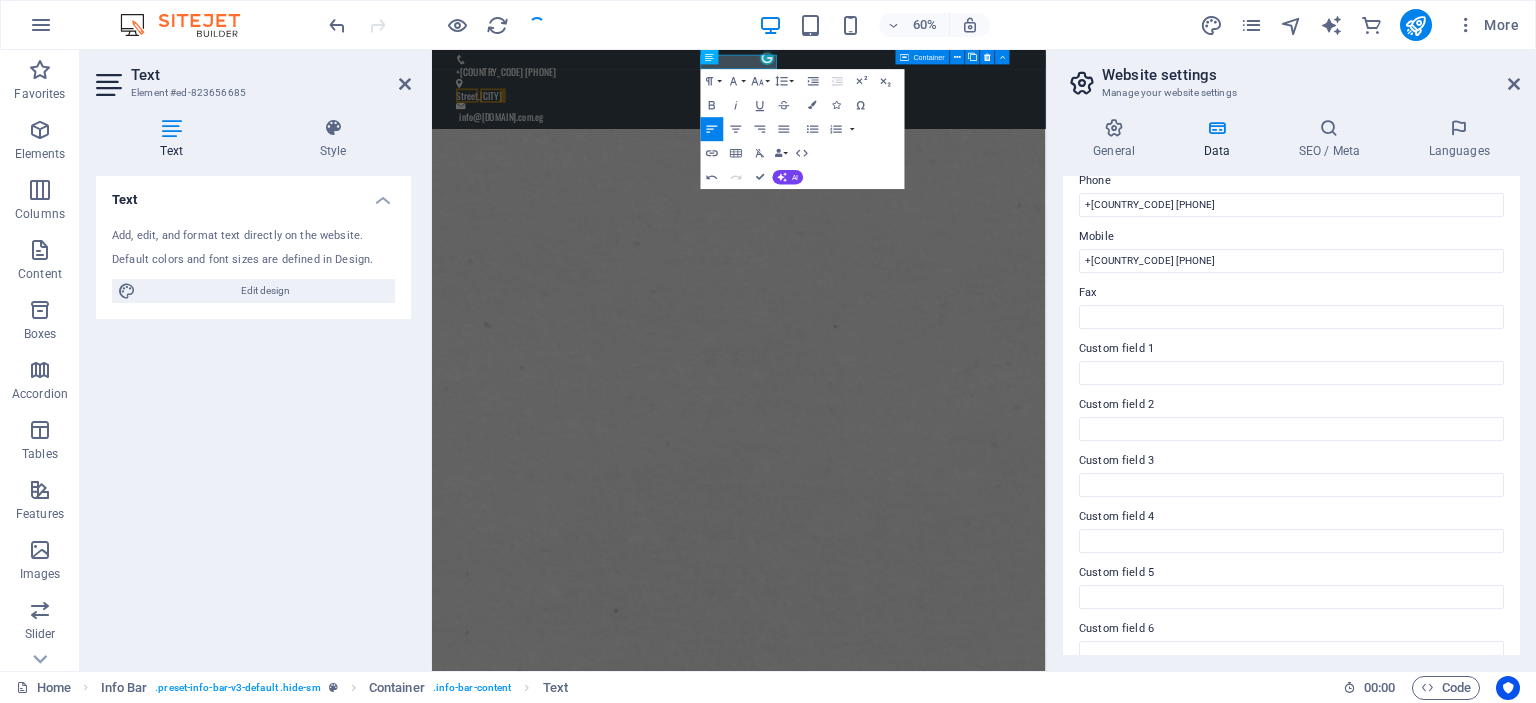 scroll, scrollTop: 480, scrollLeft: 0, axis: vertical 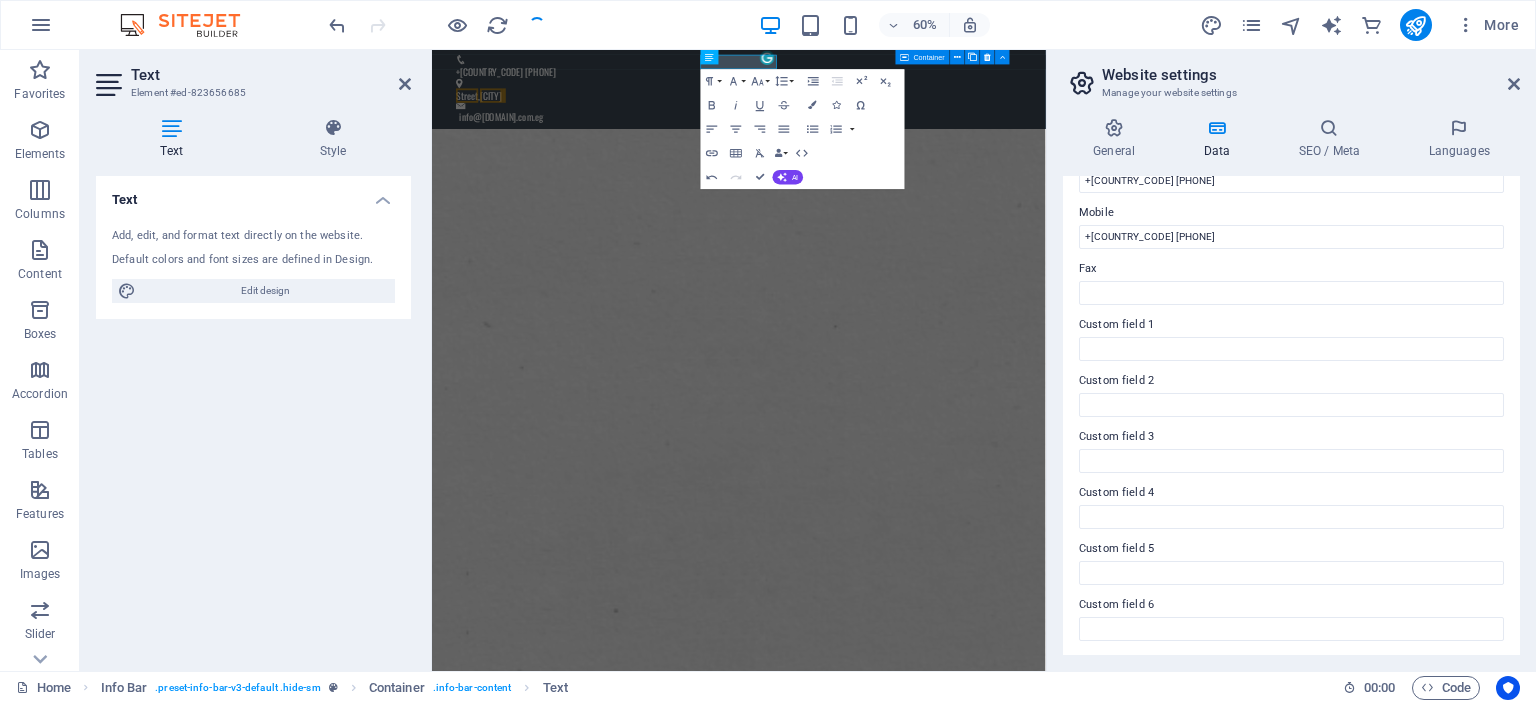 click on "Data" at bounding box center [1220, 139] 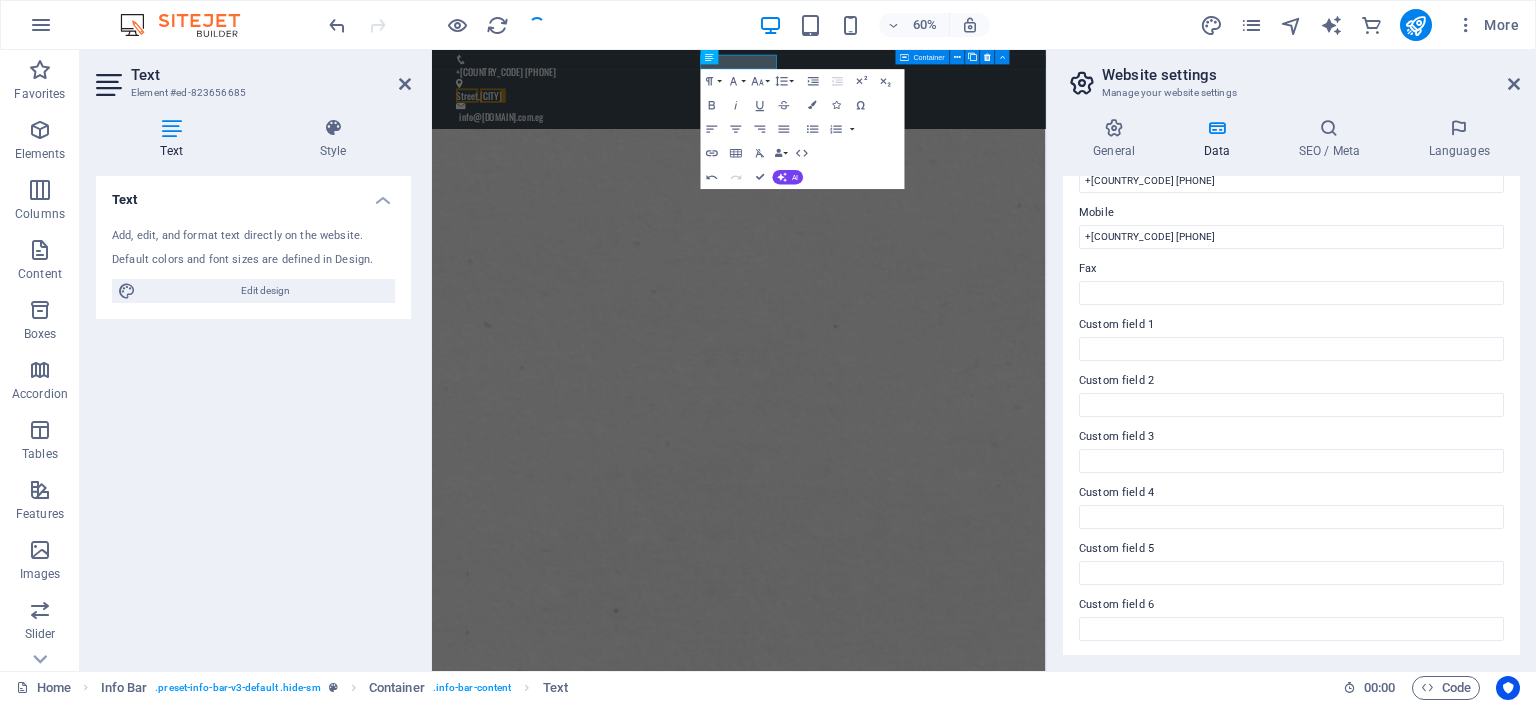 click at bounding box center (1216, 128) 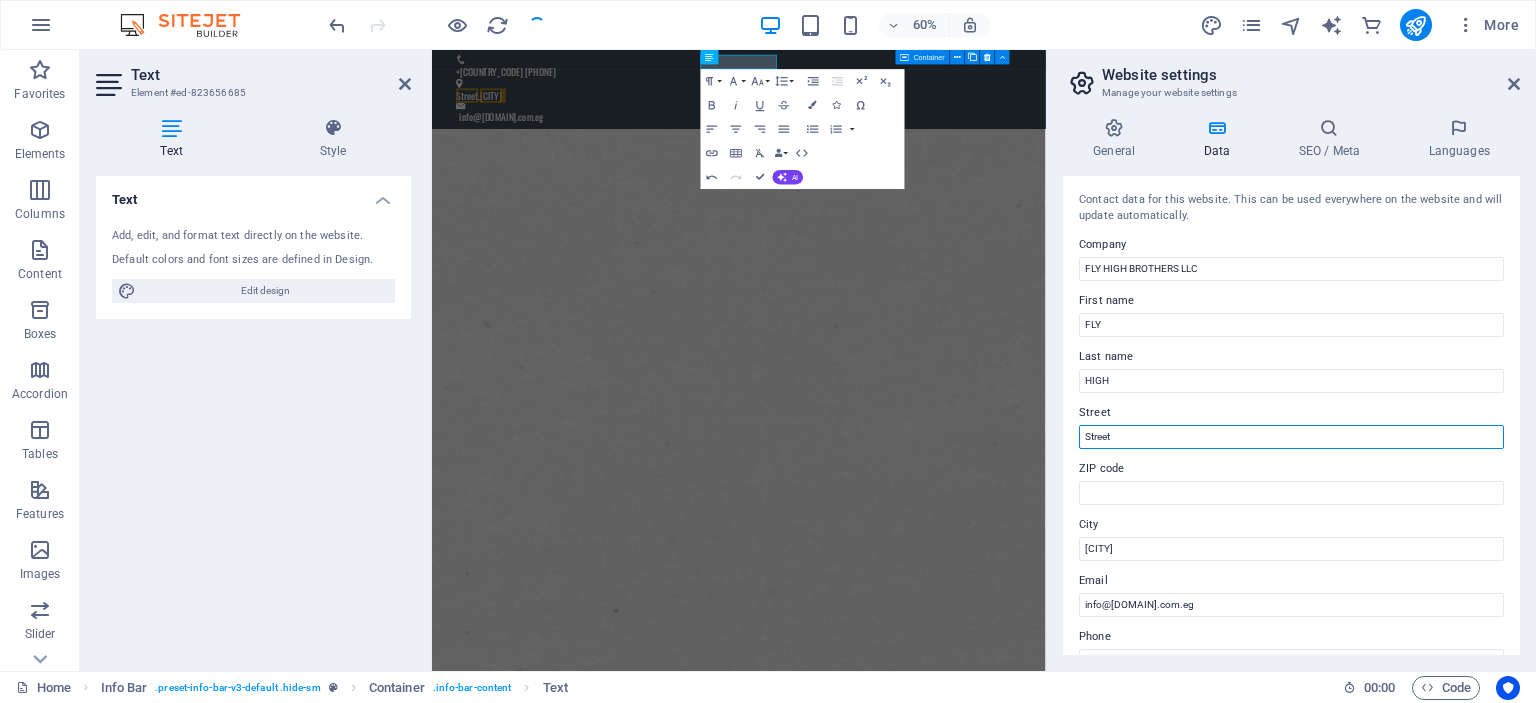 click on "Street" at bounding box center [1291, 437] 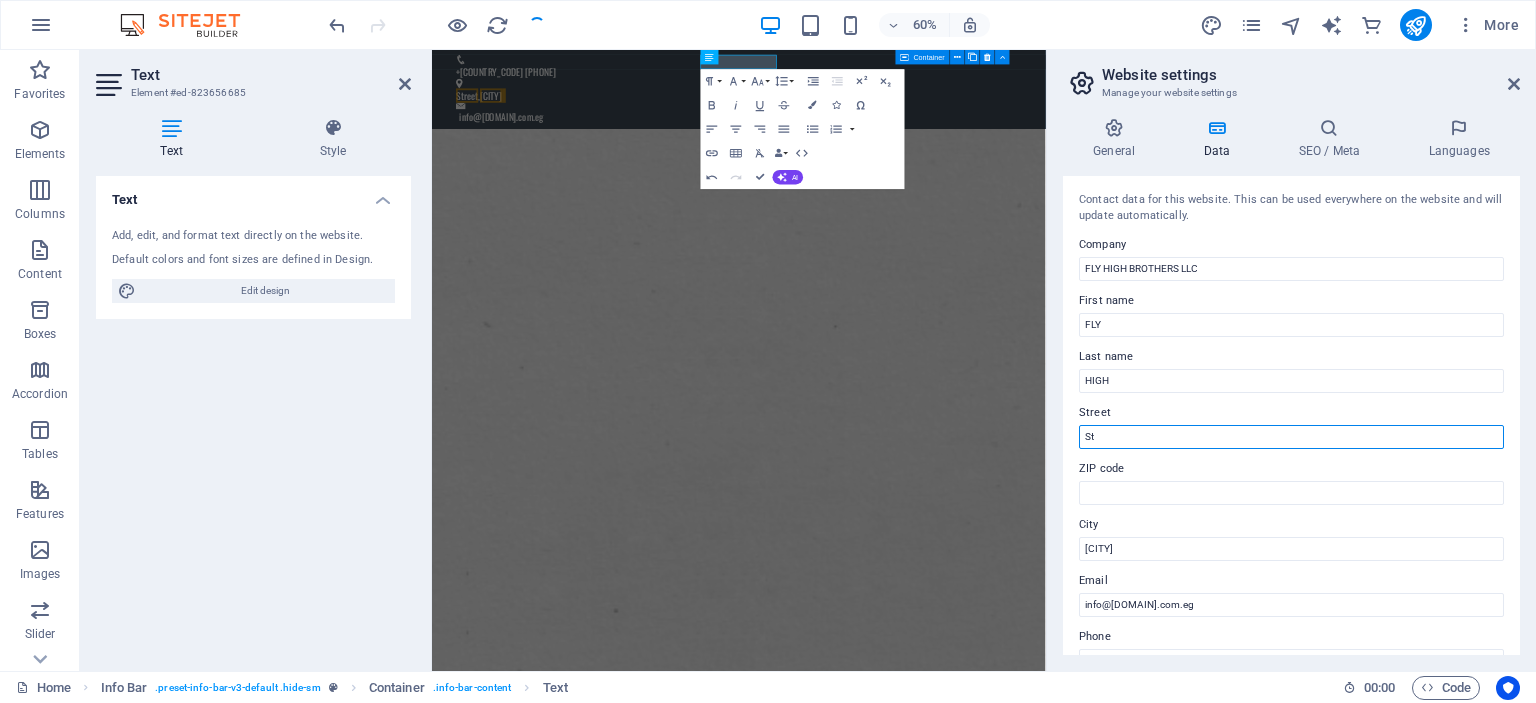 type on "S" 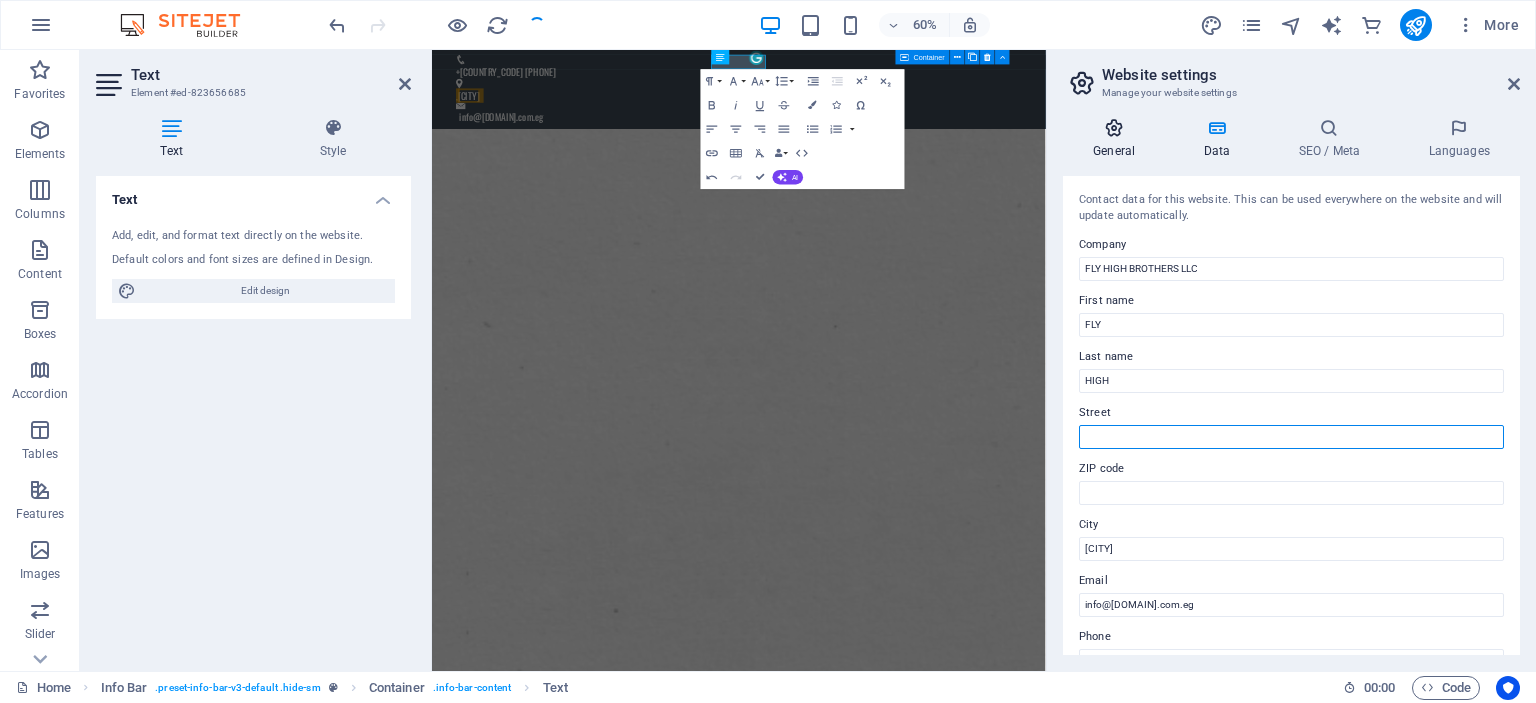 type 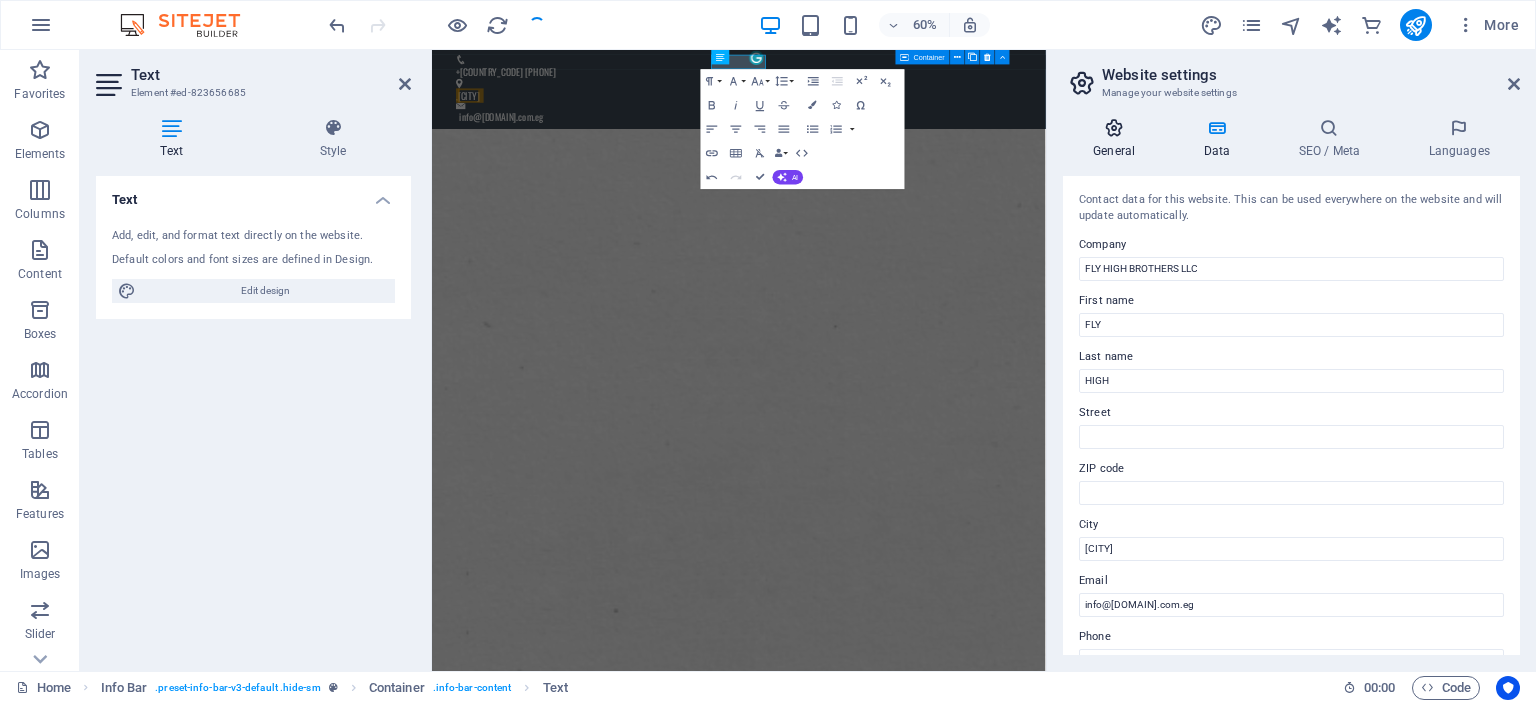 click at bounding box center [1114, 128] 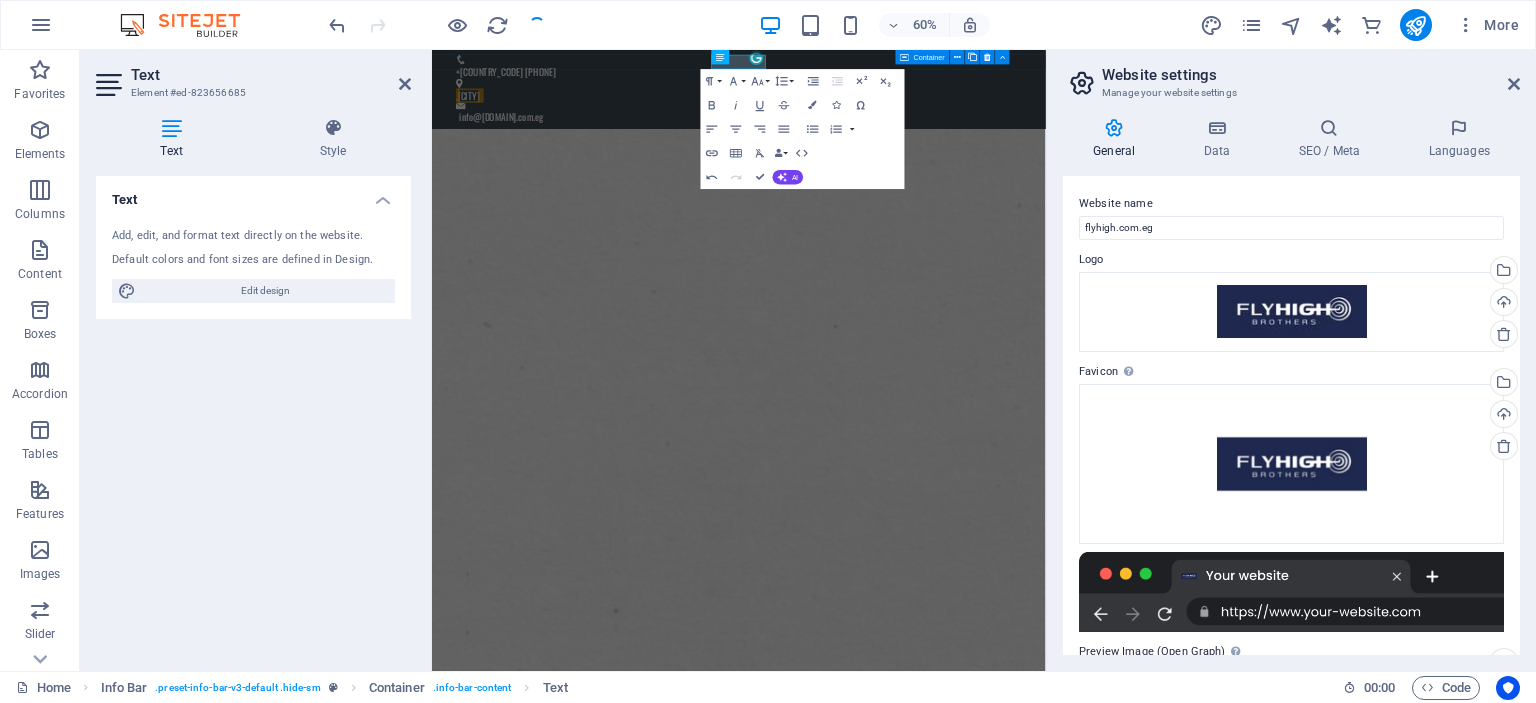 click on "Website settings Manage your website settings  Data  SEO / Meta  Languages Website name [DOMAIN].com.eg Logo Drag files here, click to choose files or select files from Files or our free stock photos & videos Select files from the file manager, stock photos, or upload file(s) Upload Favicon Set the favicon of your website here. A favicon is a small icon shown in the browser tab next to your website title. It helps visitors identify your website. Drag files here, click to choose files or select files from Files or our free stock photos & videos Select files from the file manager, stock photos, or upload file(s) Upload Preview Image (Open Graph) This image will be shown when the website is shared on social networks Drag files here, click to choose files or select files from Files or our free stock photos & videos Select files from the file manager, stock photos, or upload file(s) Upload Contact data for this website. This can be used everywhere on the website and will update automatically. Company FLY 1" at bounding box center (1291, 360) 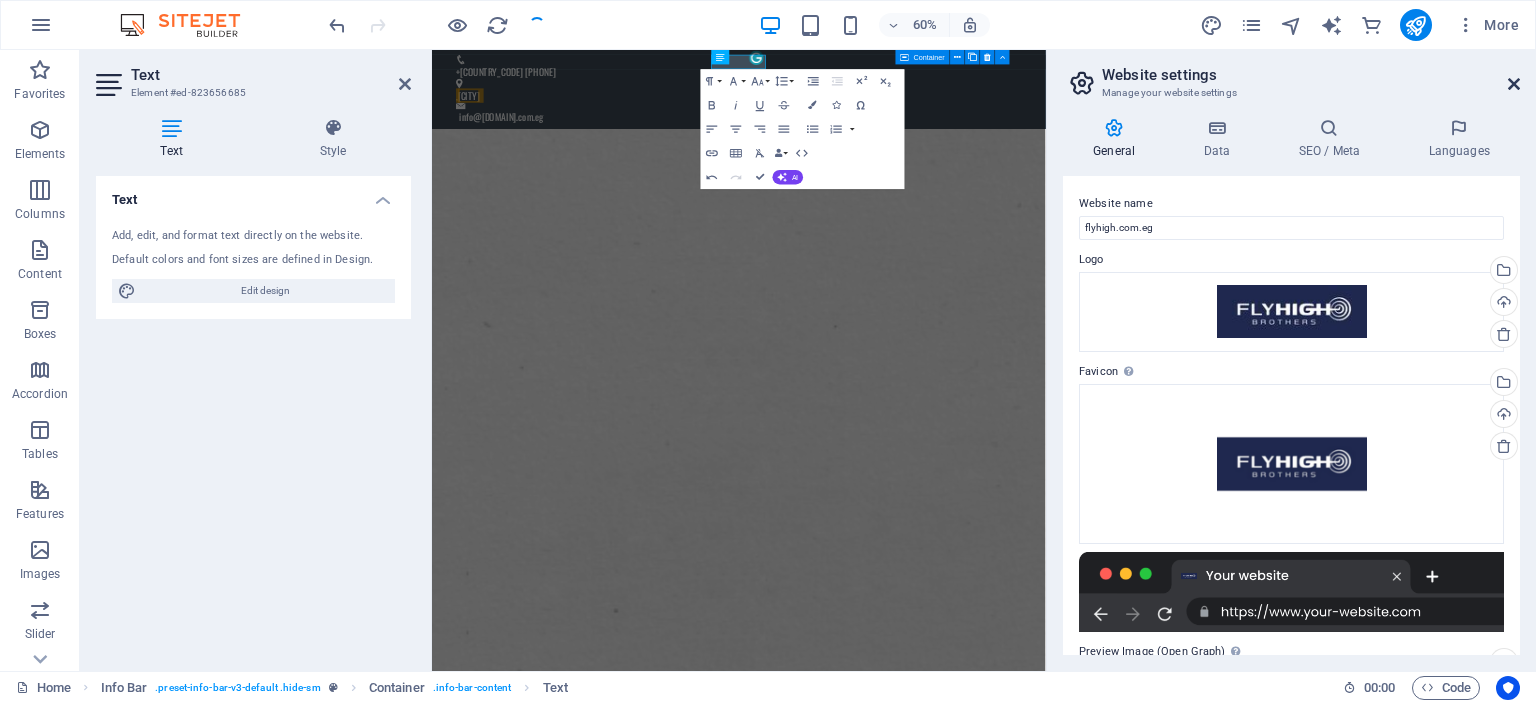 click at bounding box center [1514, 84] 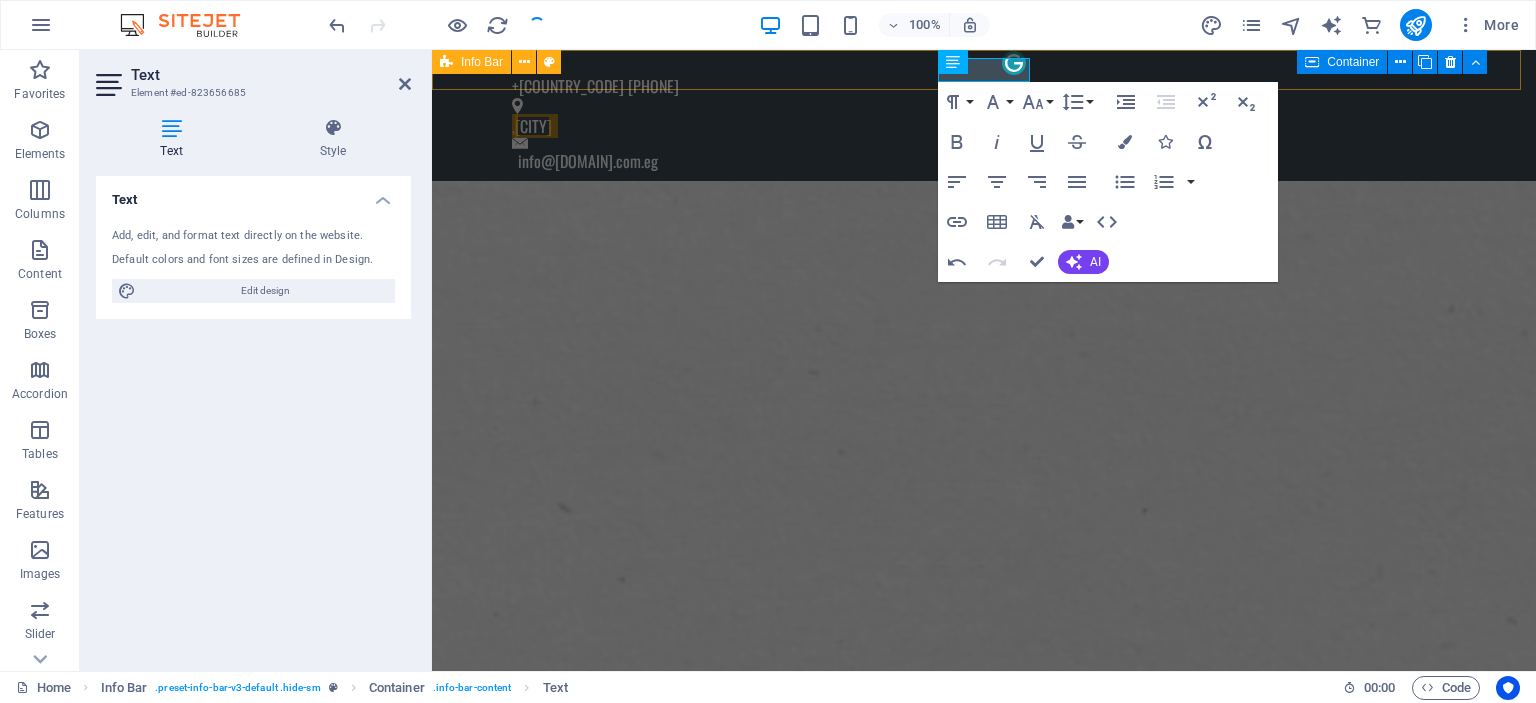 click on "+[COUNTRY_CODE] [PHONE], [CITY] info@[DOMAIN].com.eg" at bounding box center (984, 115) 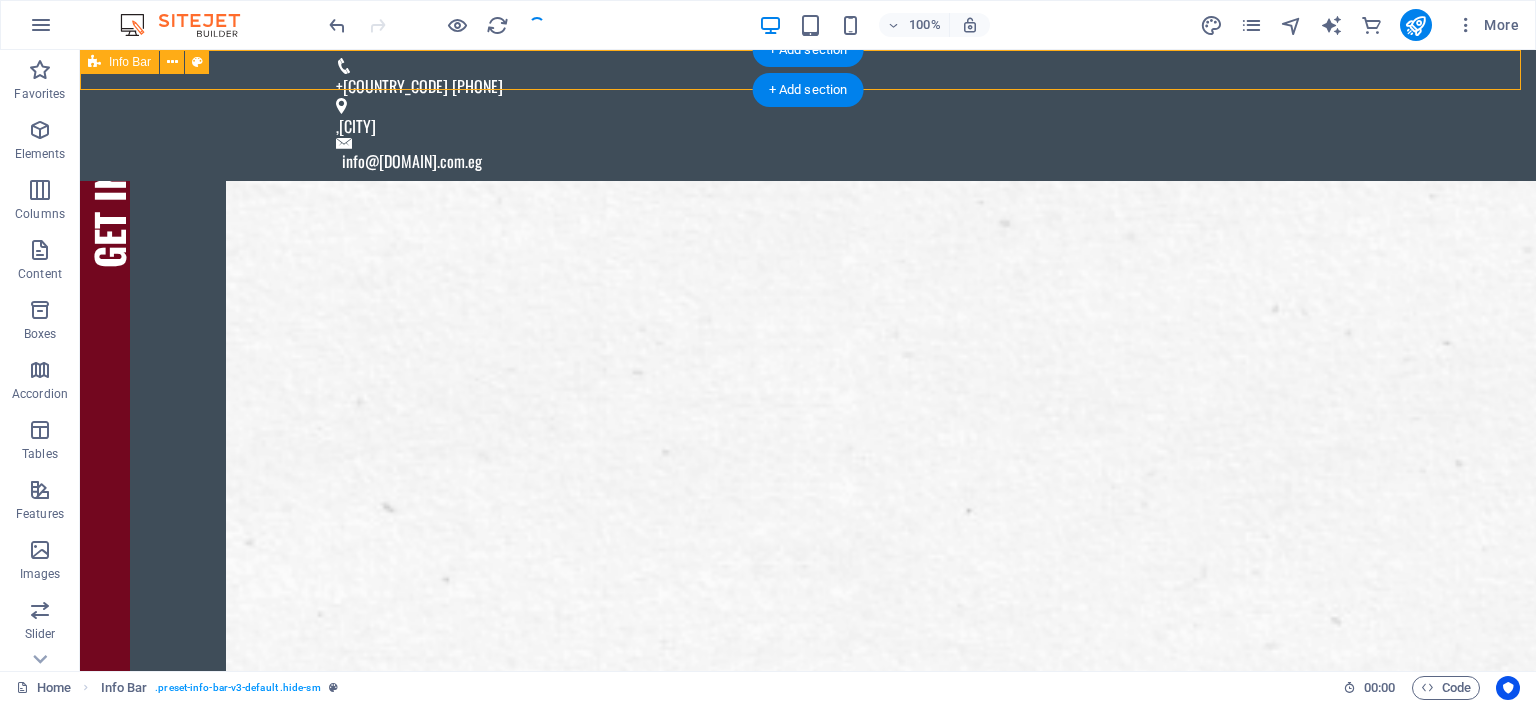 click on "+[COUNTRY_CODE] [PHONE], [CITY] info@[DOMAIN].com.eg" at bounding box center [808, 115] 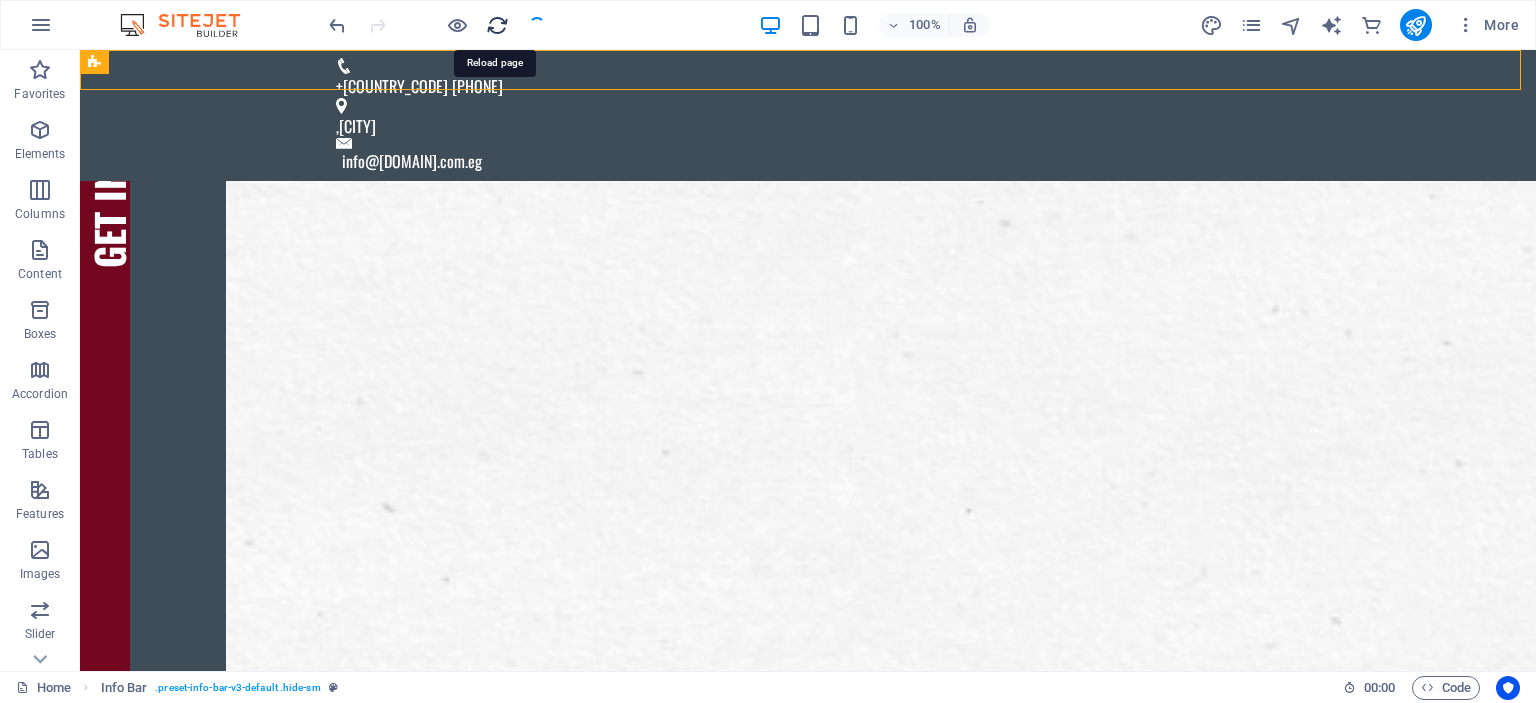 click at bounding box center (497, 25) 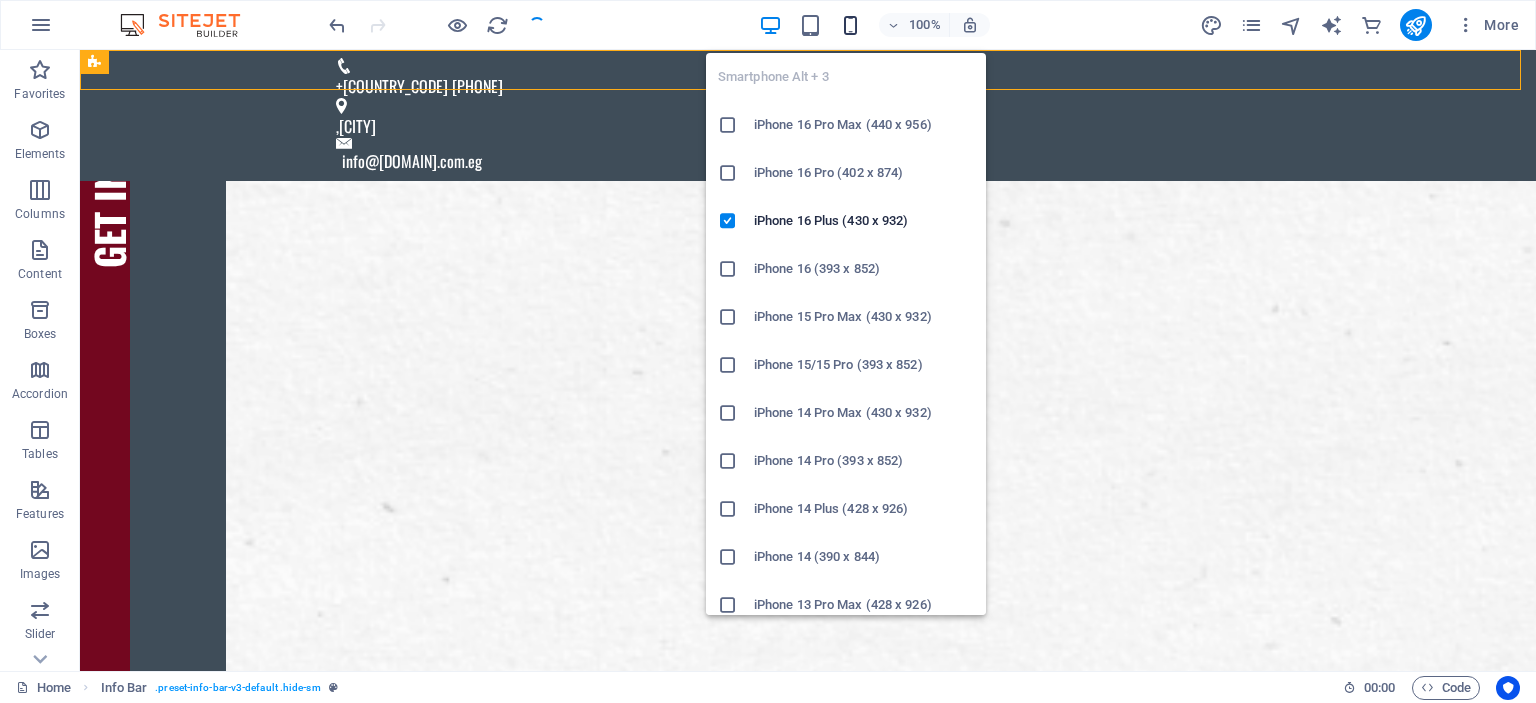 click at bounding box center (850, 25) 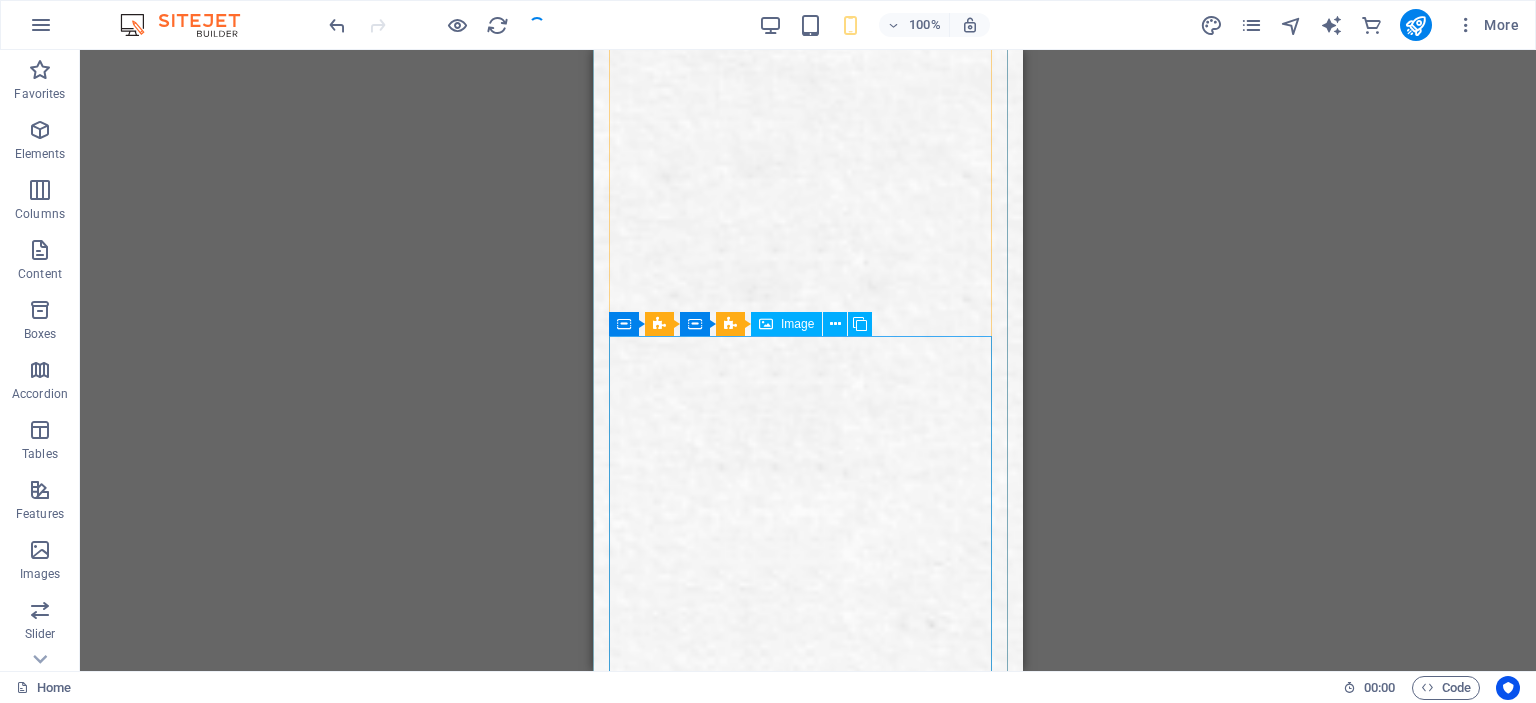 scroll, scrollTop: 0, scrollLeft: 0, axis: both 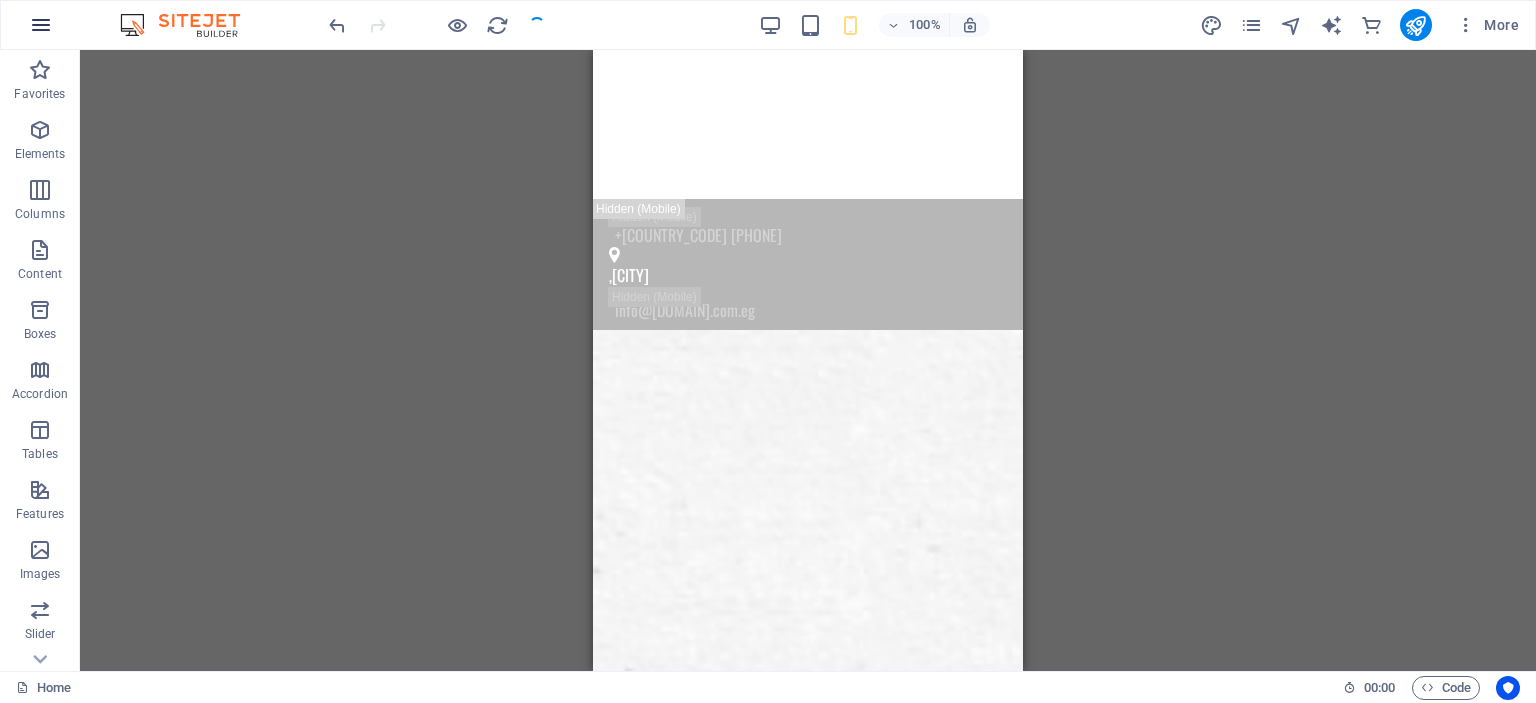 click at bounding box center (41, 25) 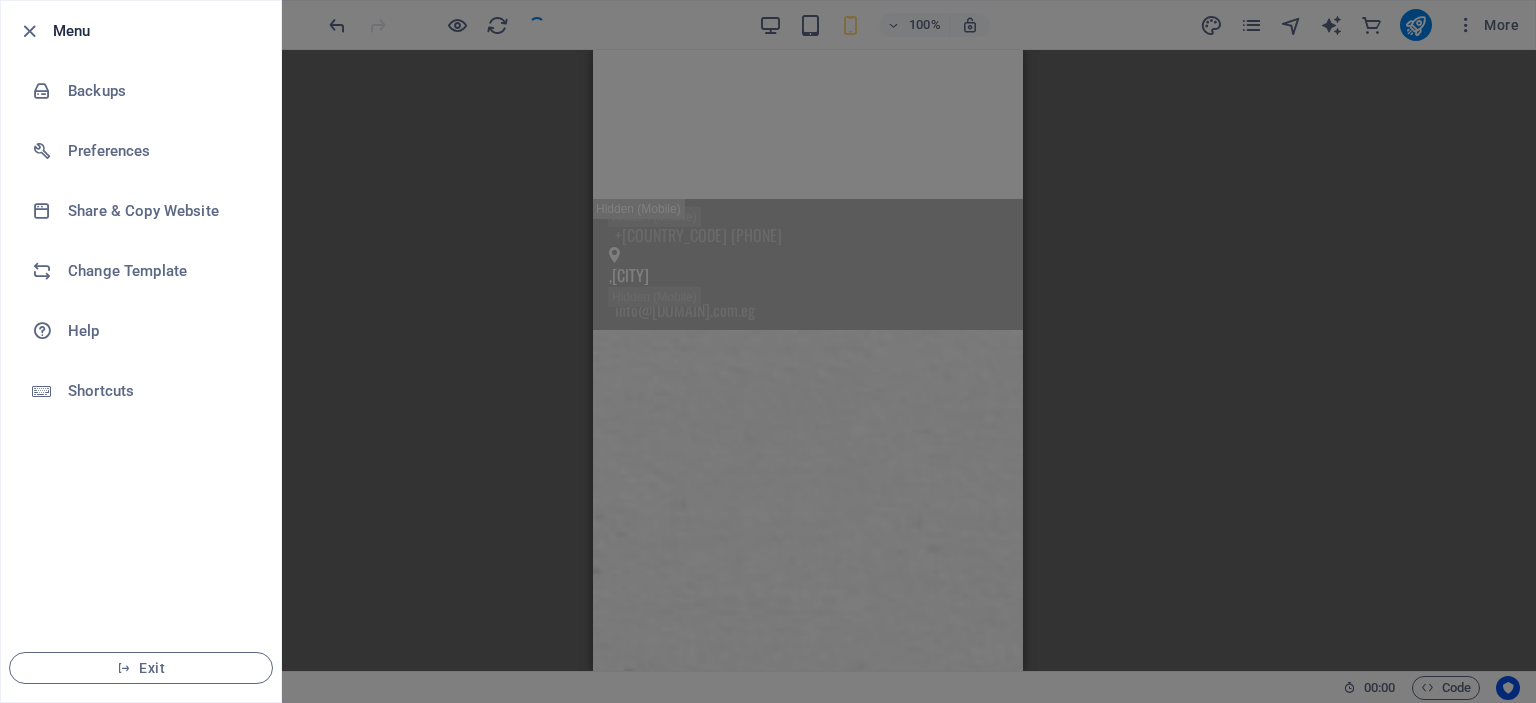 click at bounding box center (768, 351) 